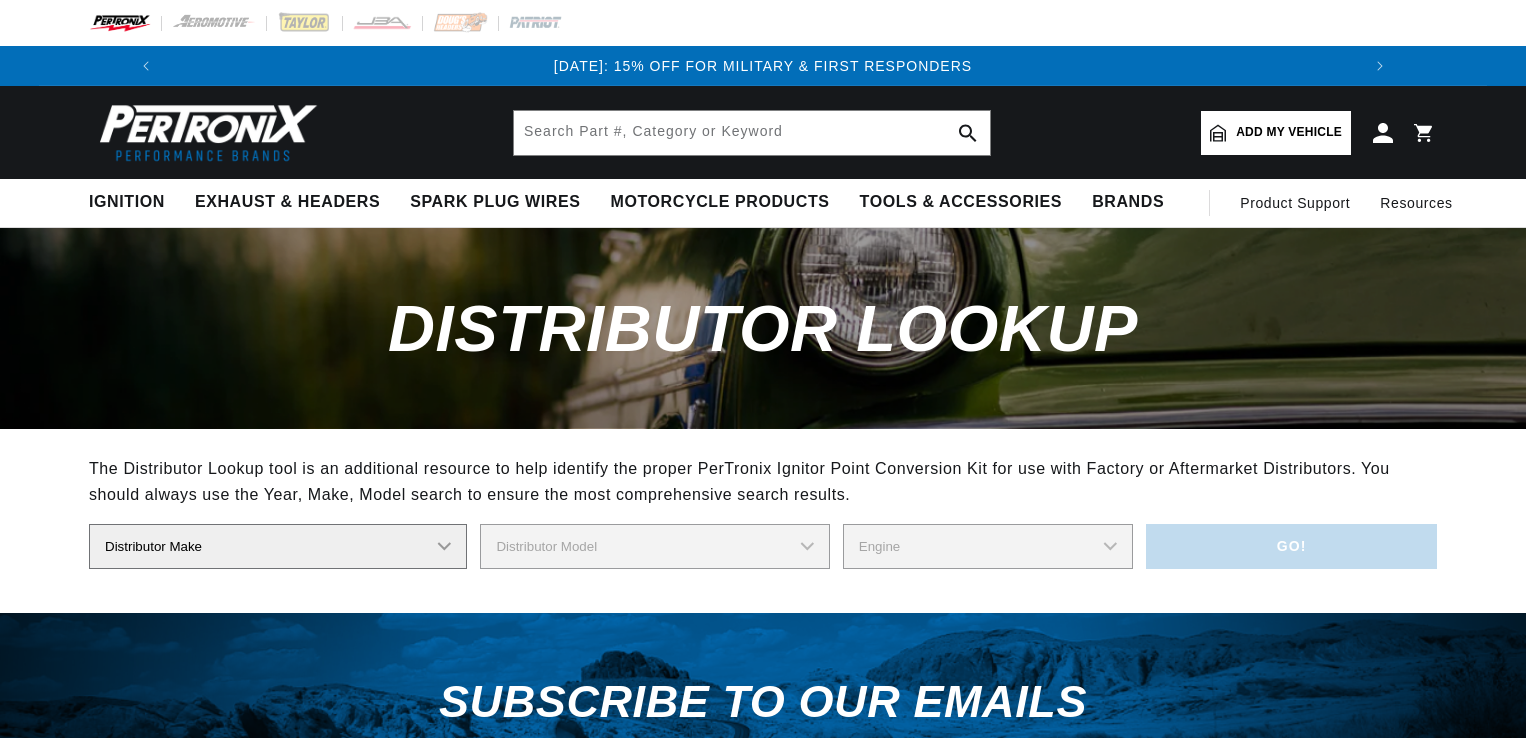 scroll, scrollTop: 0, scrollLeft: 0, axis: both 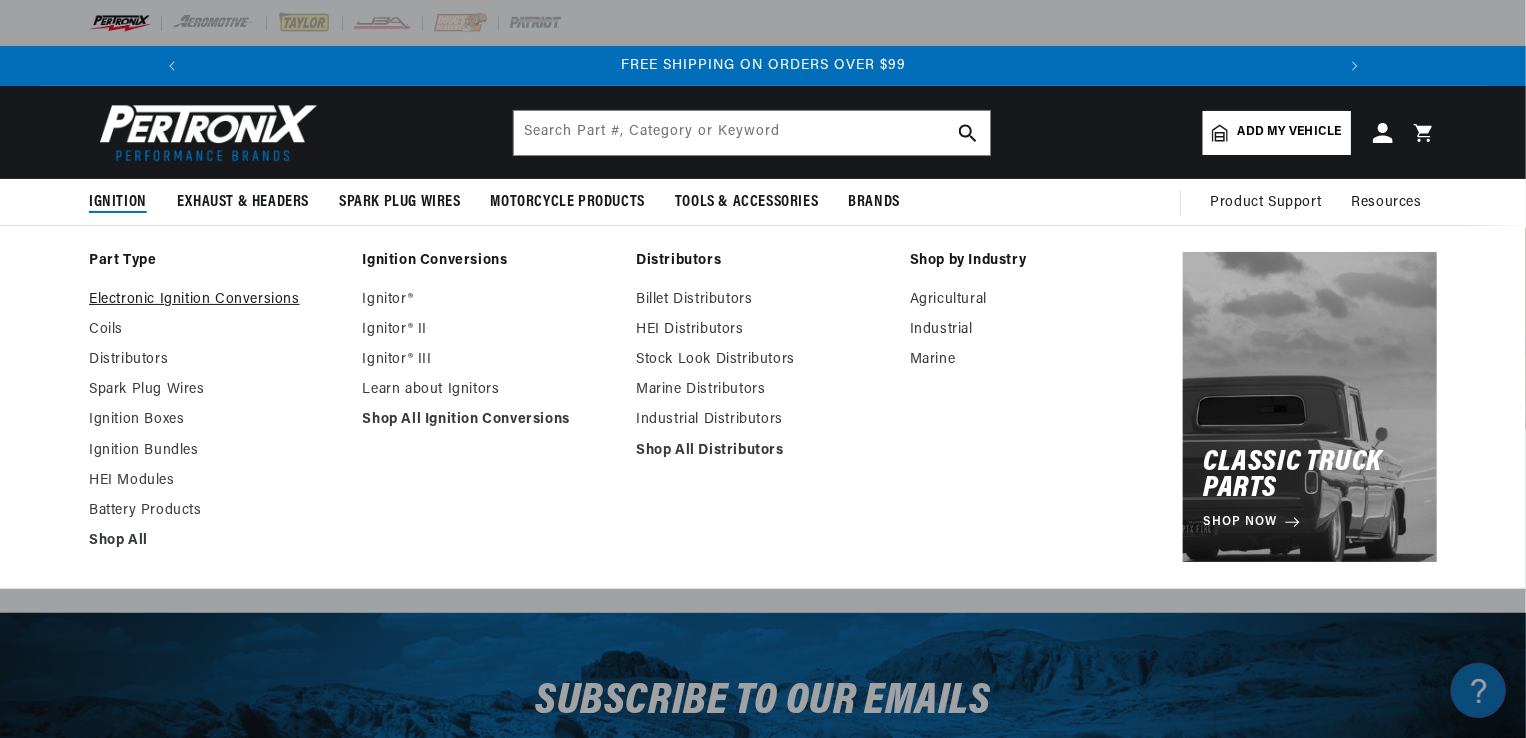click on "Electronic Ignition Conversions" at bounding box center [216, 300] 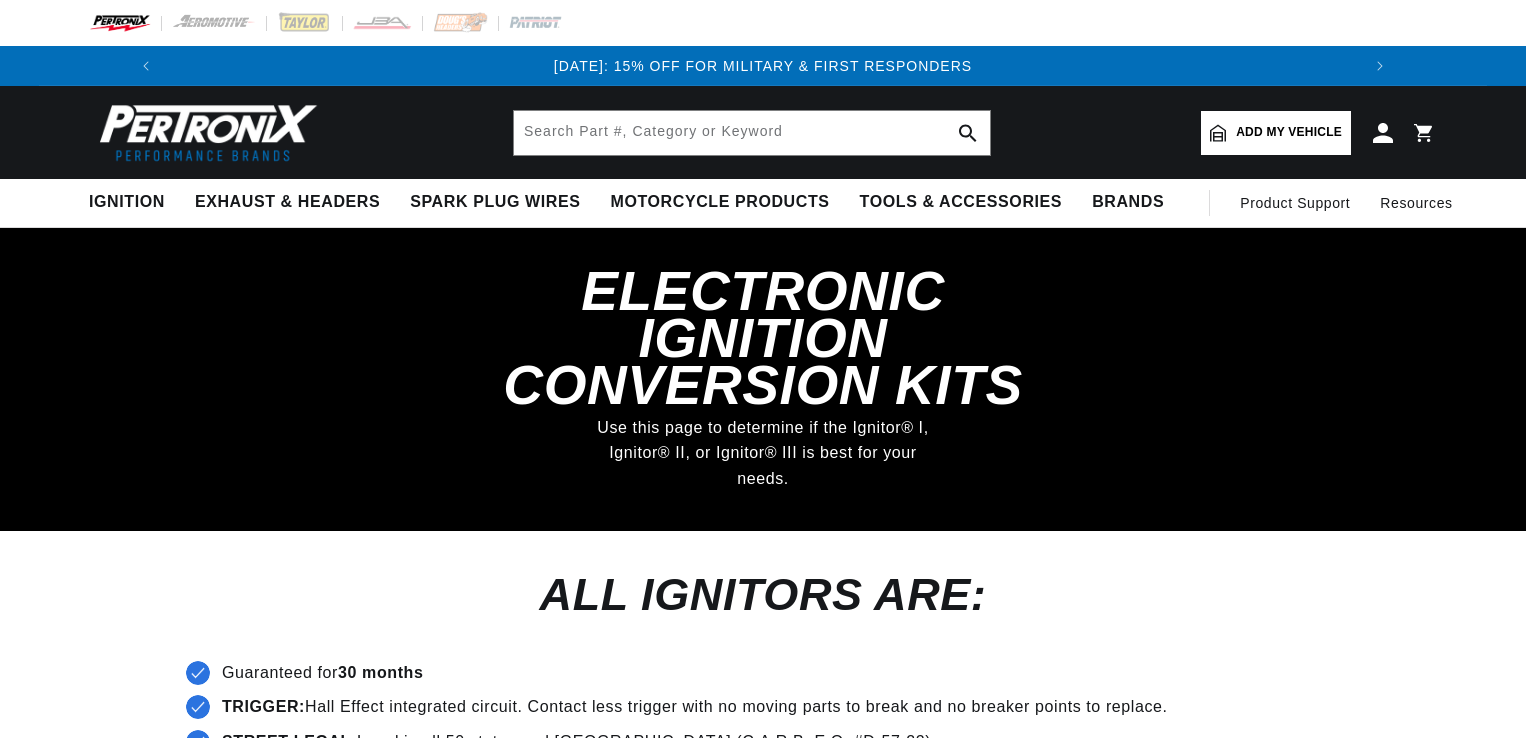 scroll, scrollTop: 0, scrollLeft: 0, axis: both 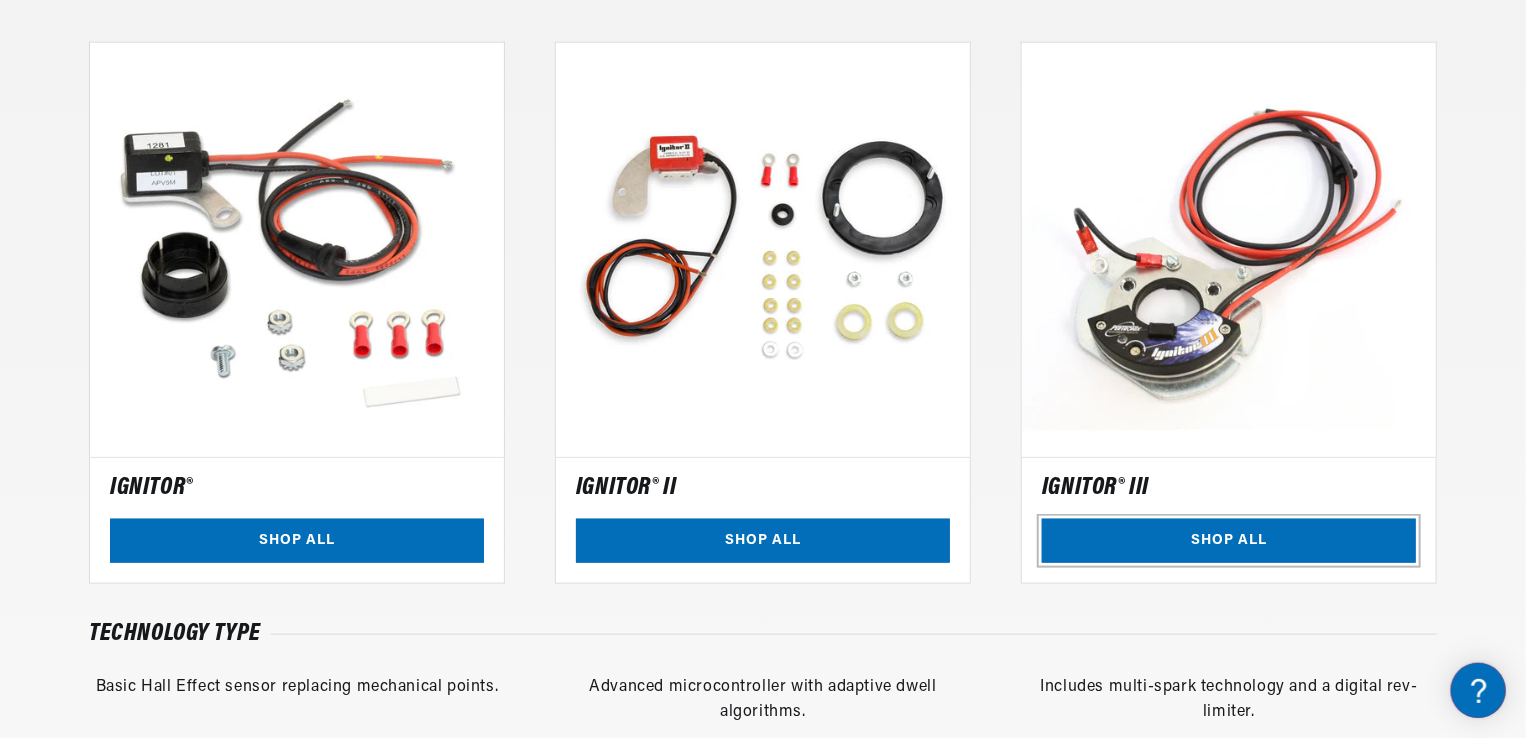click on "SHOP ALL" at bounding box center [1229, 541] 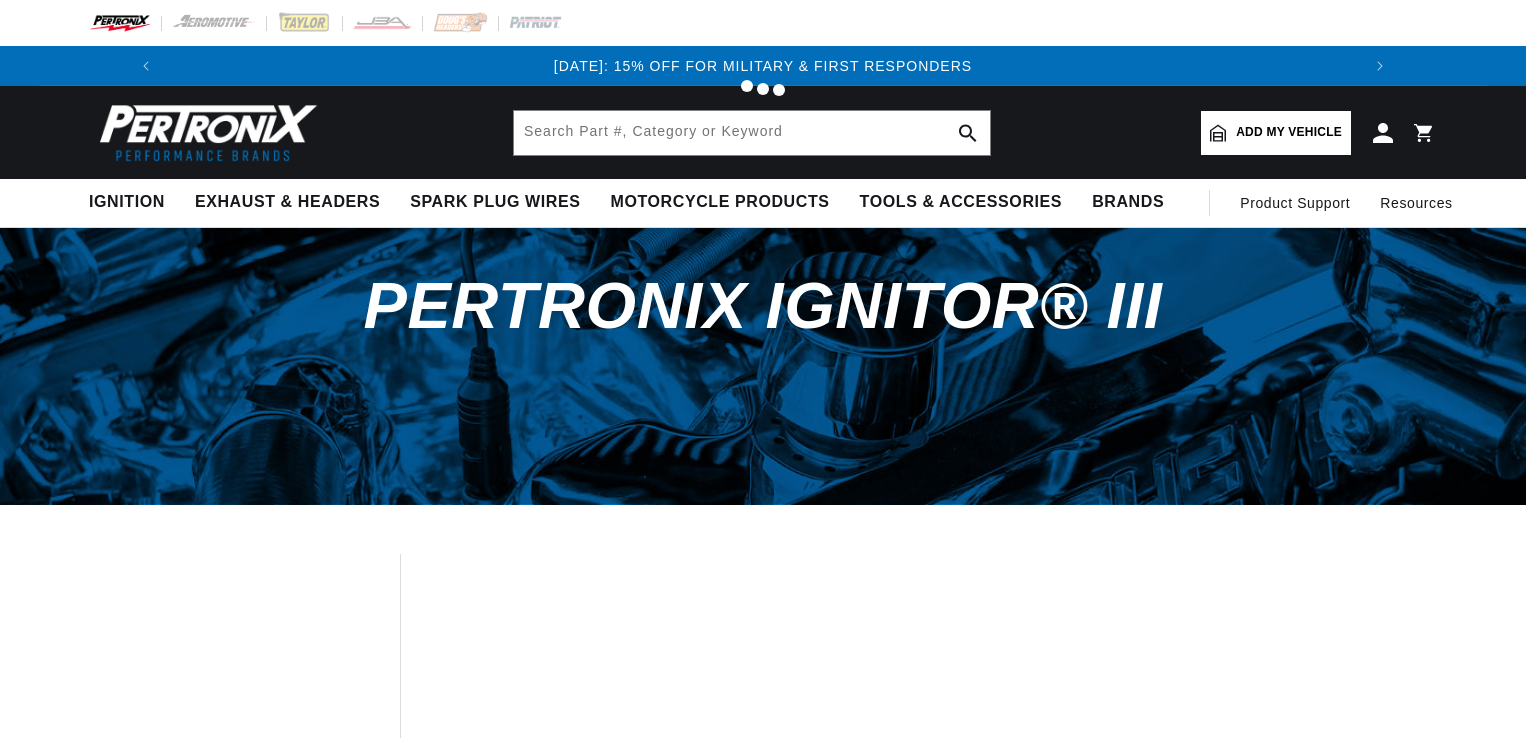 scroll, scrollTop: 0, scrollLeft: 0, axis: both 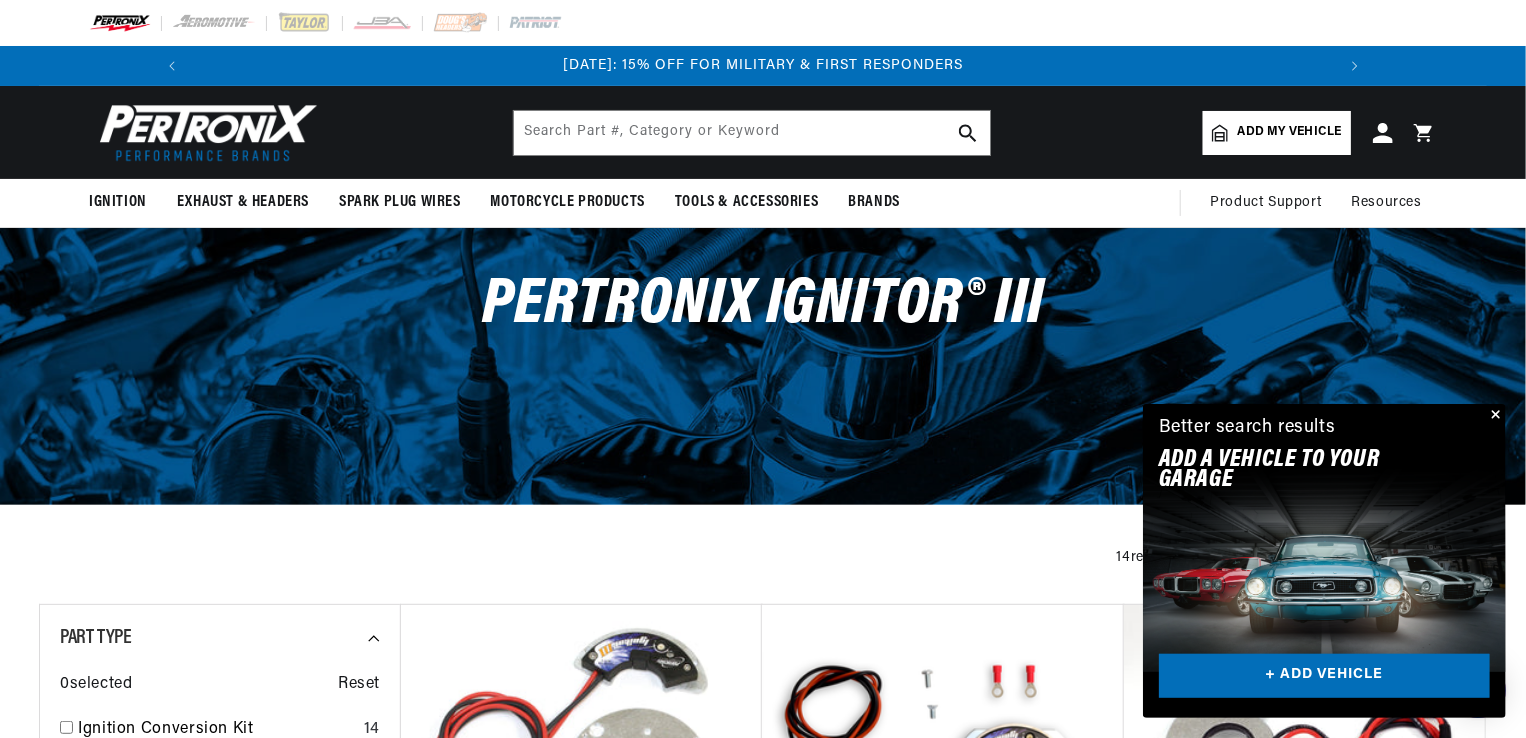 click at bounding box center [1494, 416] 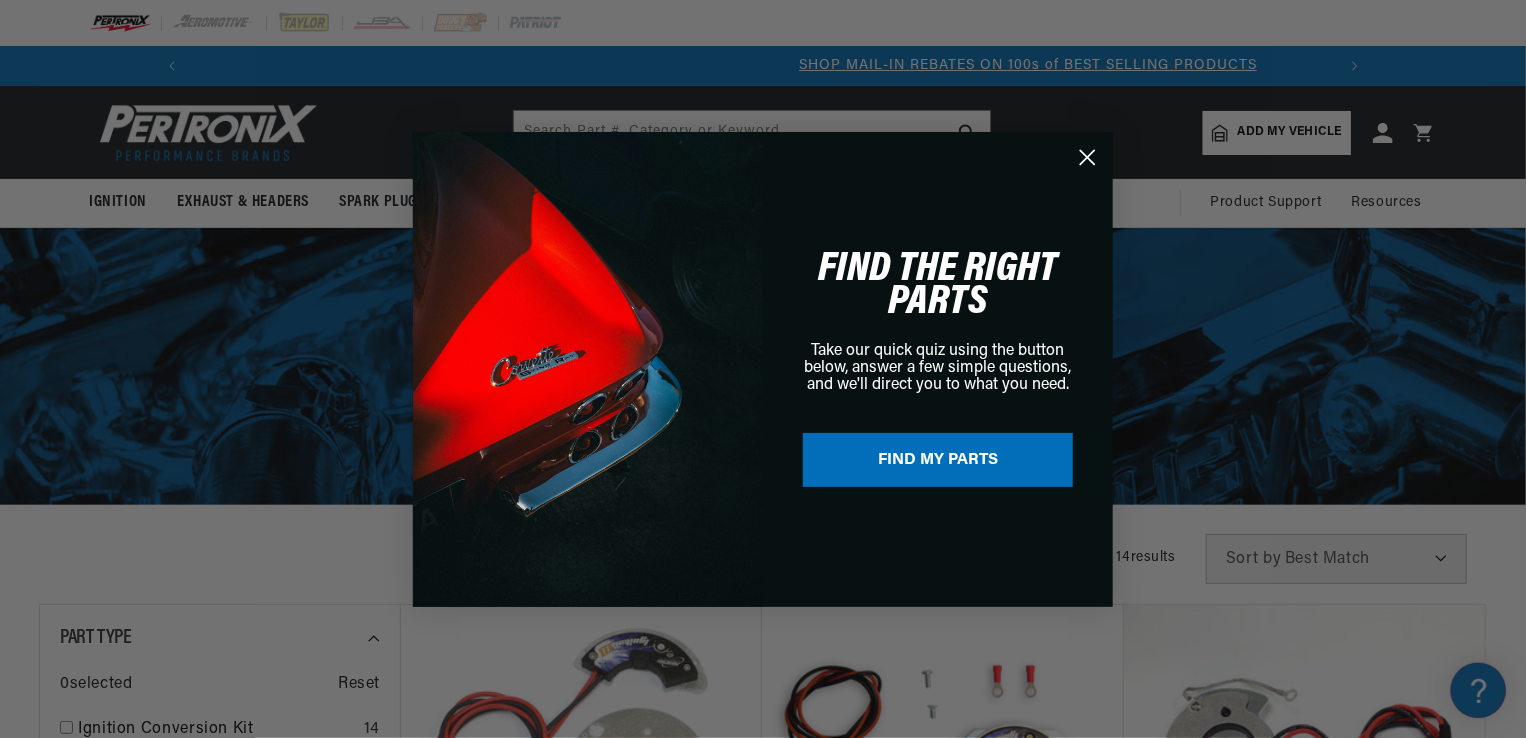 scroll, scrollTop: 0, scrollLeft: 1180, axis: horizontal 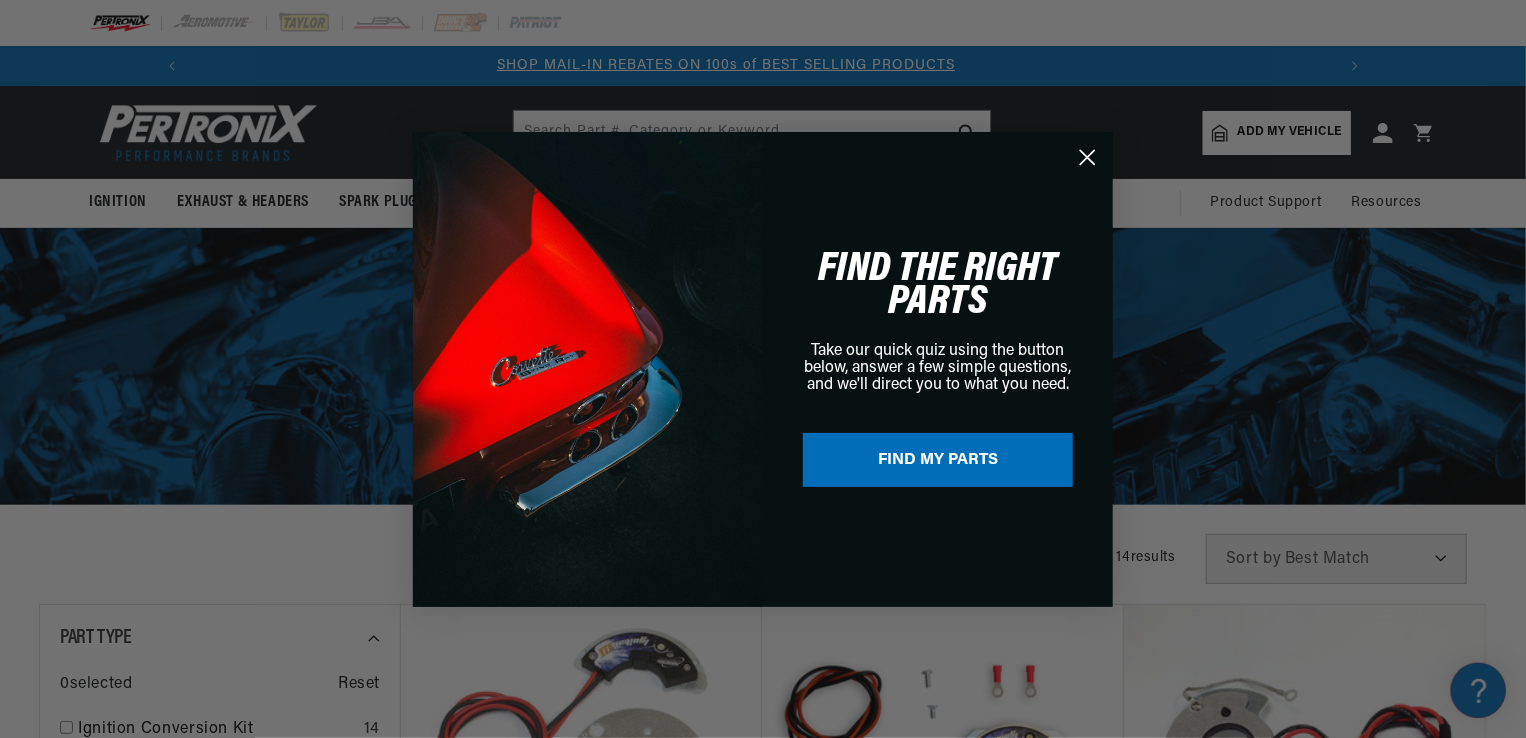 click 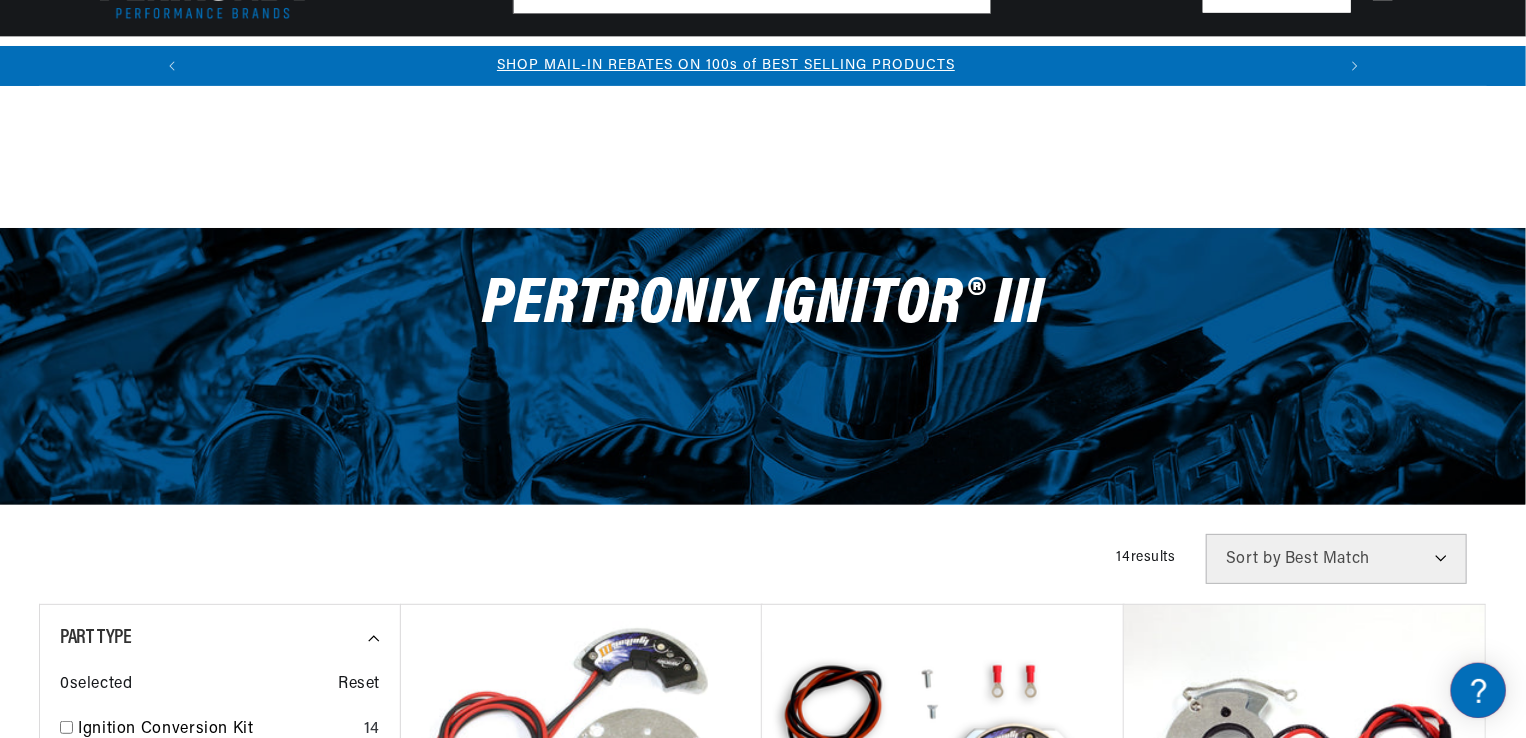 scroll, scrollTop: 646, scrollLeft: 0, axis: vertical 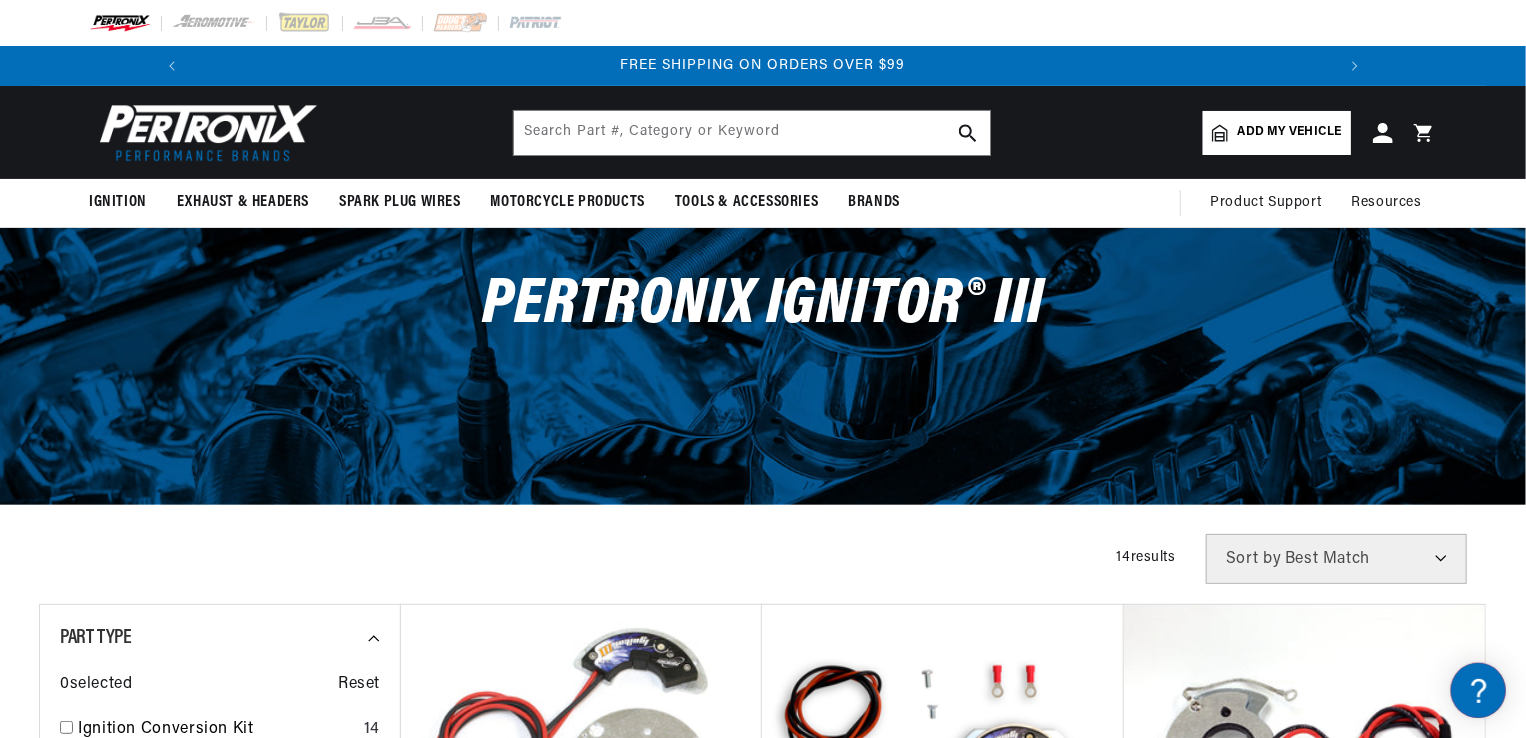 click on "Add my vehicle" at bounding box center (1290, 132) 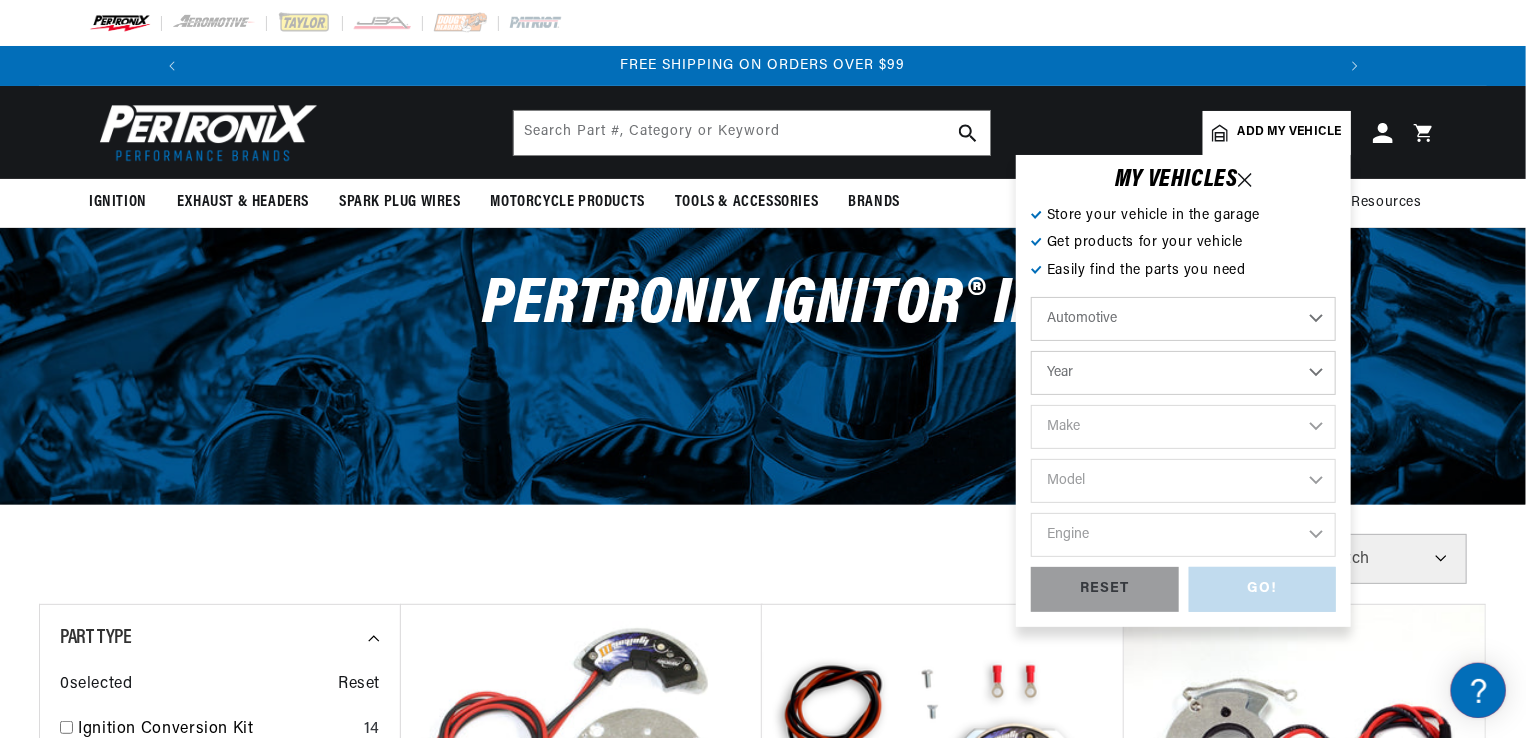 click on "Year
2022
2021
2020
2019
2018
2017
2016
2015
2014
2013
2012
2011
2010
2009
2008
2007
2006
2005
2004
2003
2002
2001
2000
1999
1998
1997
1996
1995
1994
1993
1992
1991
1990
1989
1988
1987
1986 1985" at bounding box center (1183, 373) 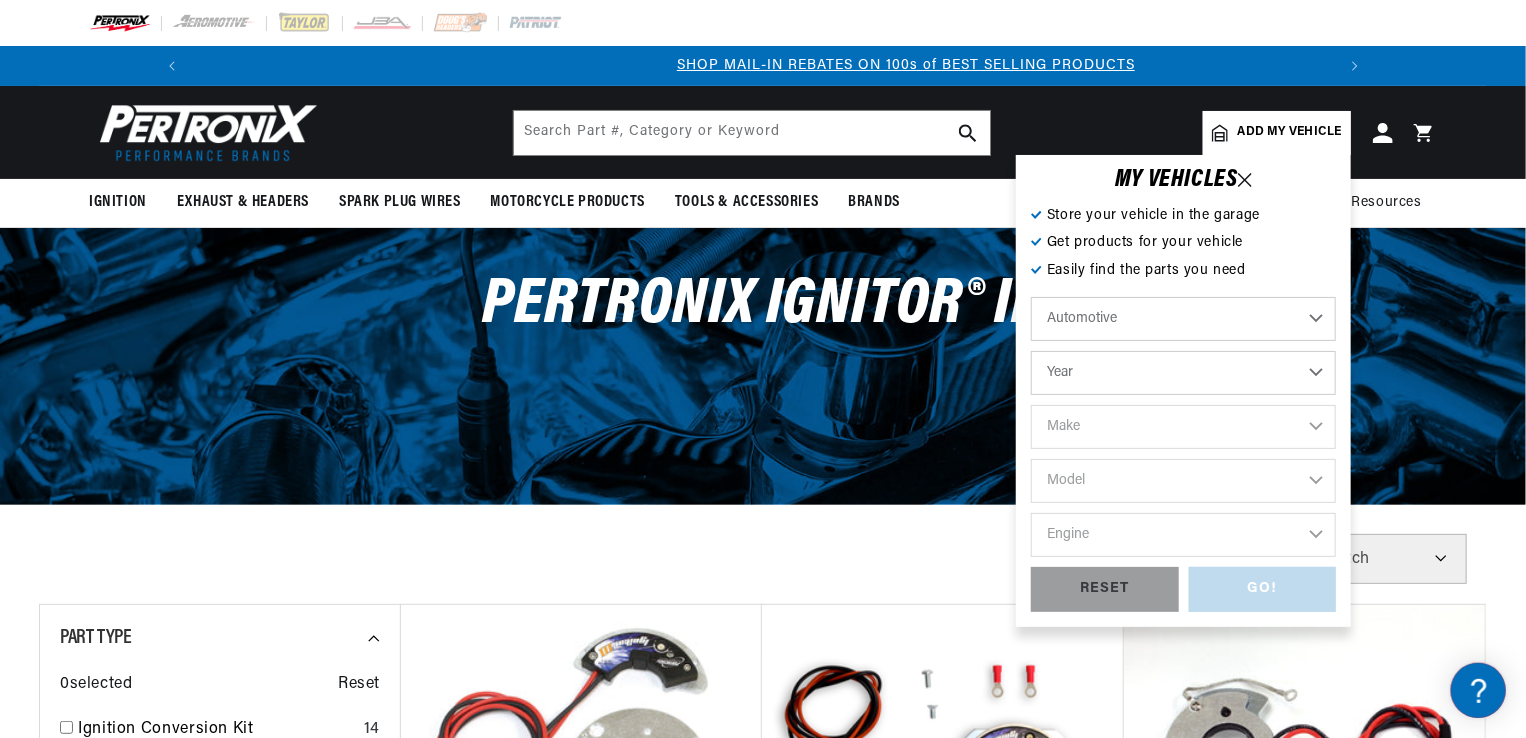 scroll, scrollTop: 0, scrollLeft: 1180, axis: horizontal 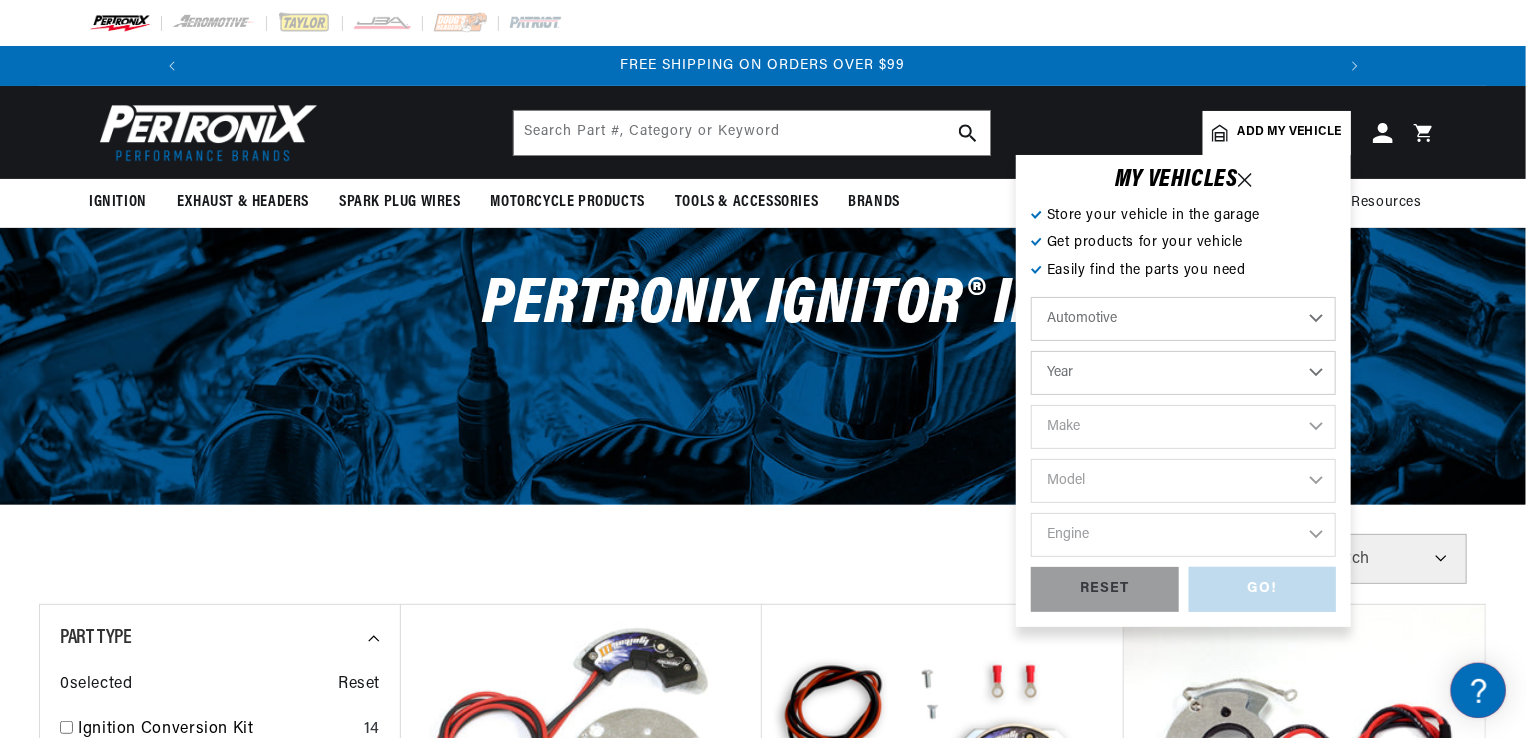 select on "1937" 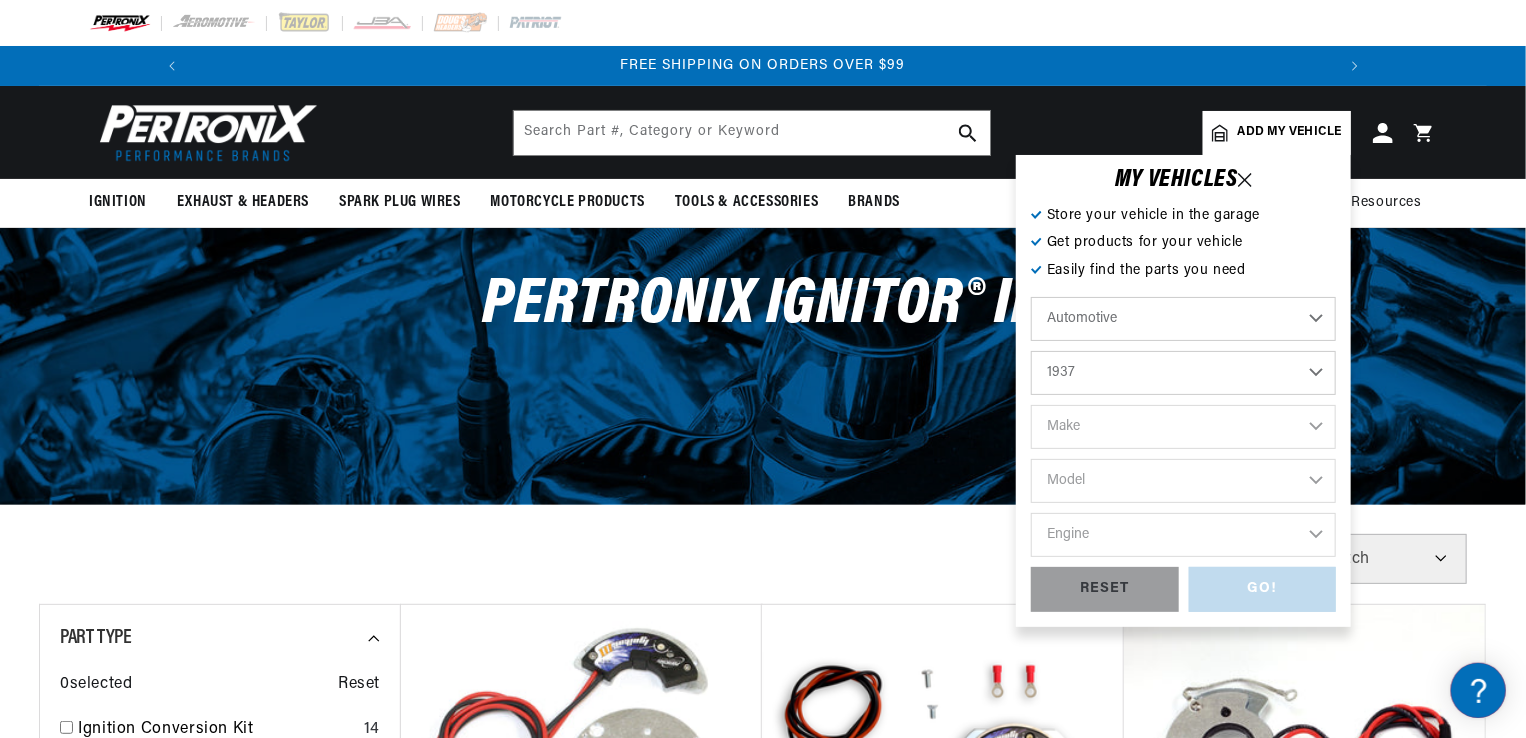 click on "Year
2022
2021
2020
2019
2018
2017
2016
2015
2014
2013
2012
2011
2010
2009
2008
2007
2006
2005
2004
2003
2002
2001
2000
1999
1998
1997
1996
1995
1994
1993
1992
1991
1990
1989
1988
1987
1986 1985" at bounding box center (1183, 373) 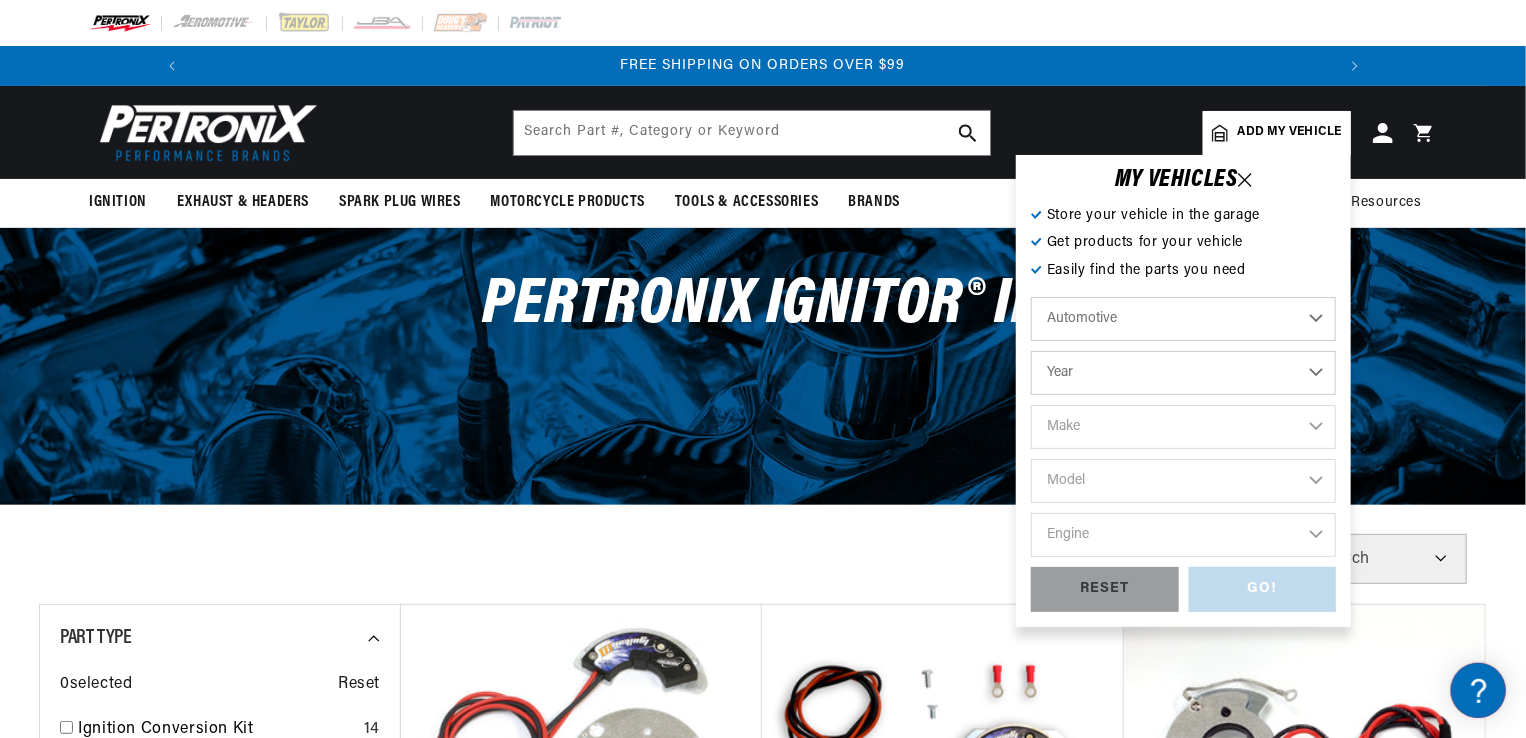 scroll, scrollTop: 0, scrollLeft: 2362, axis: horizontal 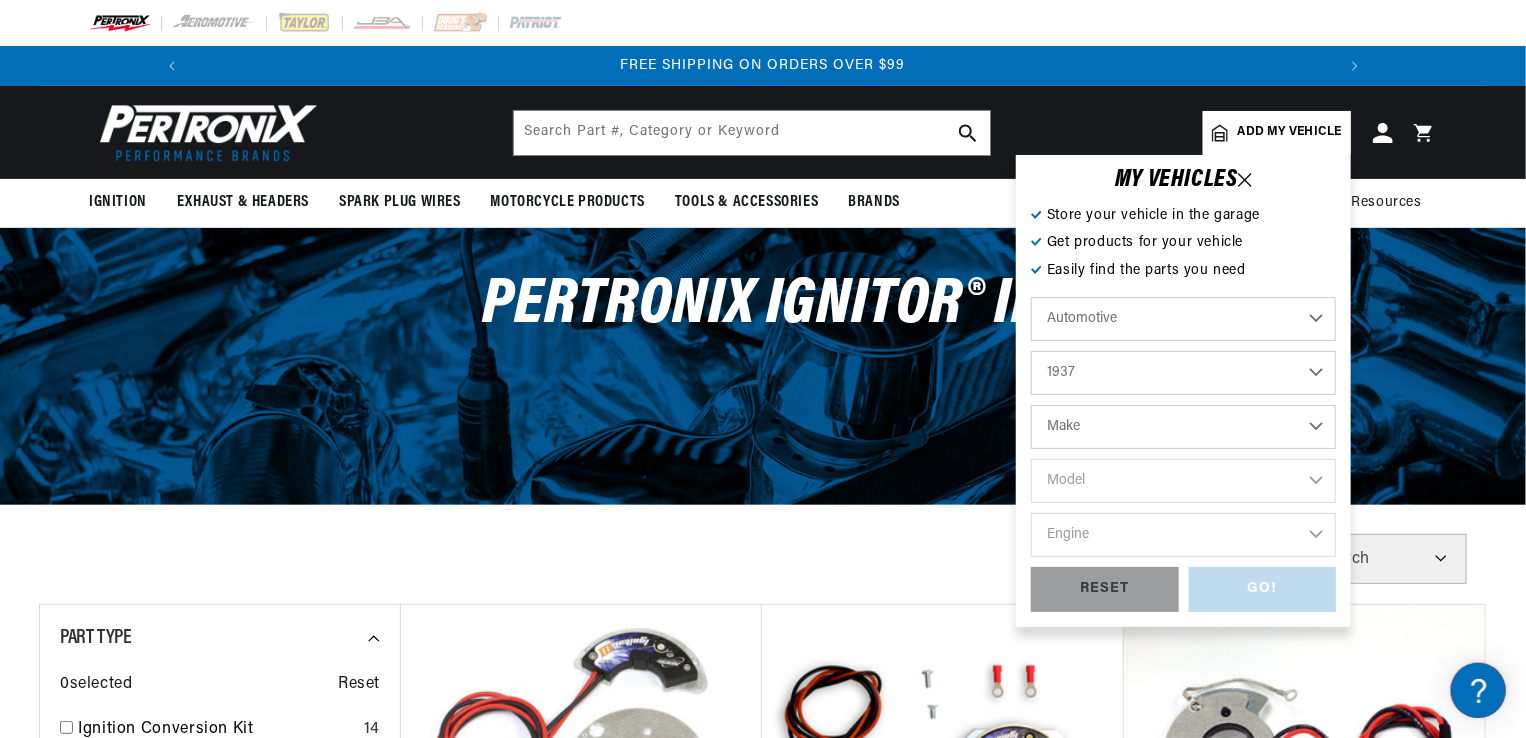 click on "Make
American Bantam
Chevrolet
Cord
Ford
Hudson
Hupmobile
Lincoln
Studebaker" at bounding box center (1183, 427) 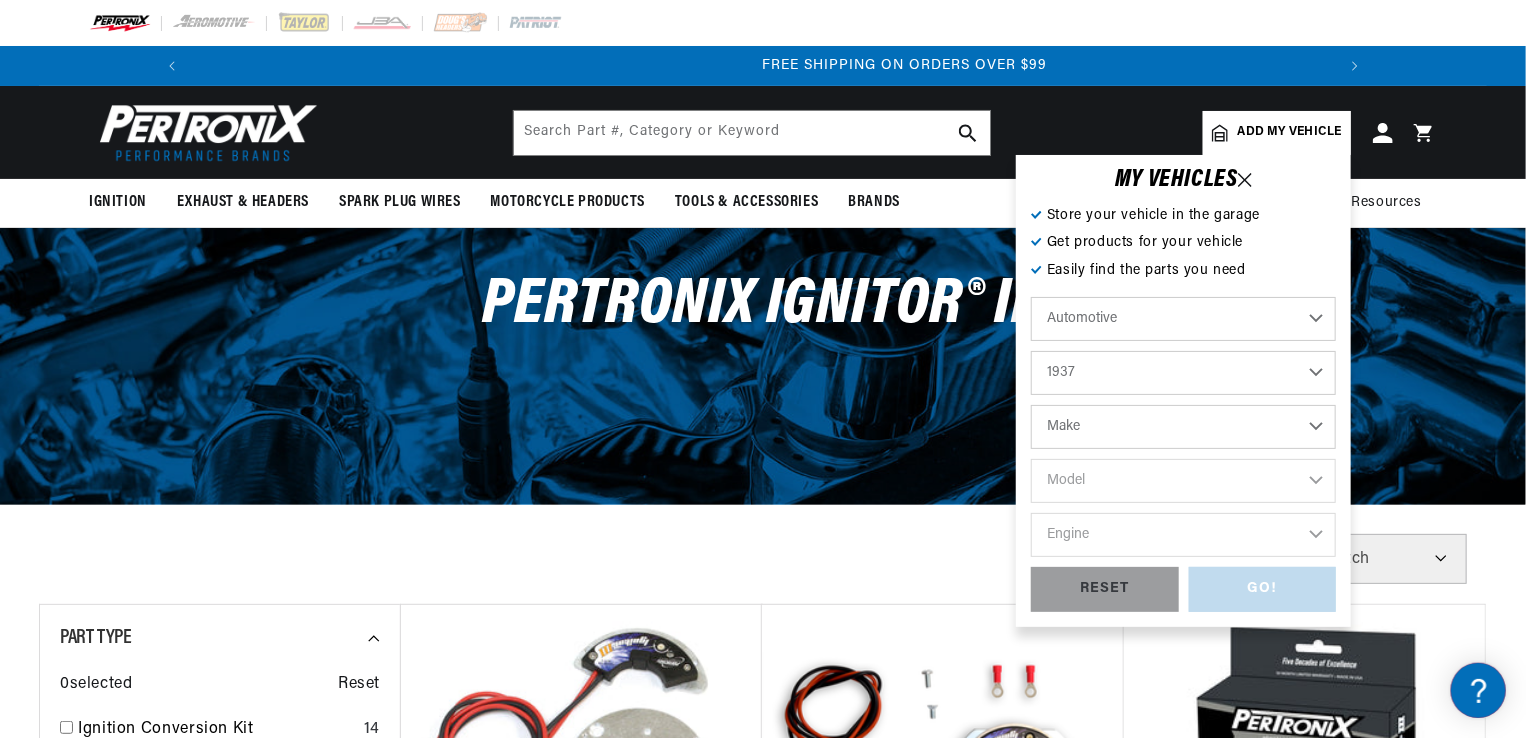 scroll, scrollTop: 0, scrollLeft: 2362, axis: horizontal 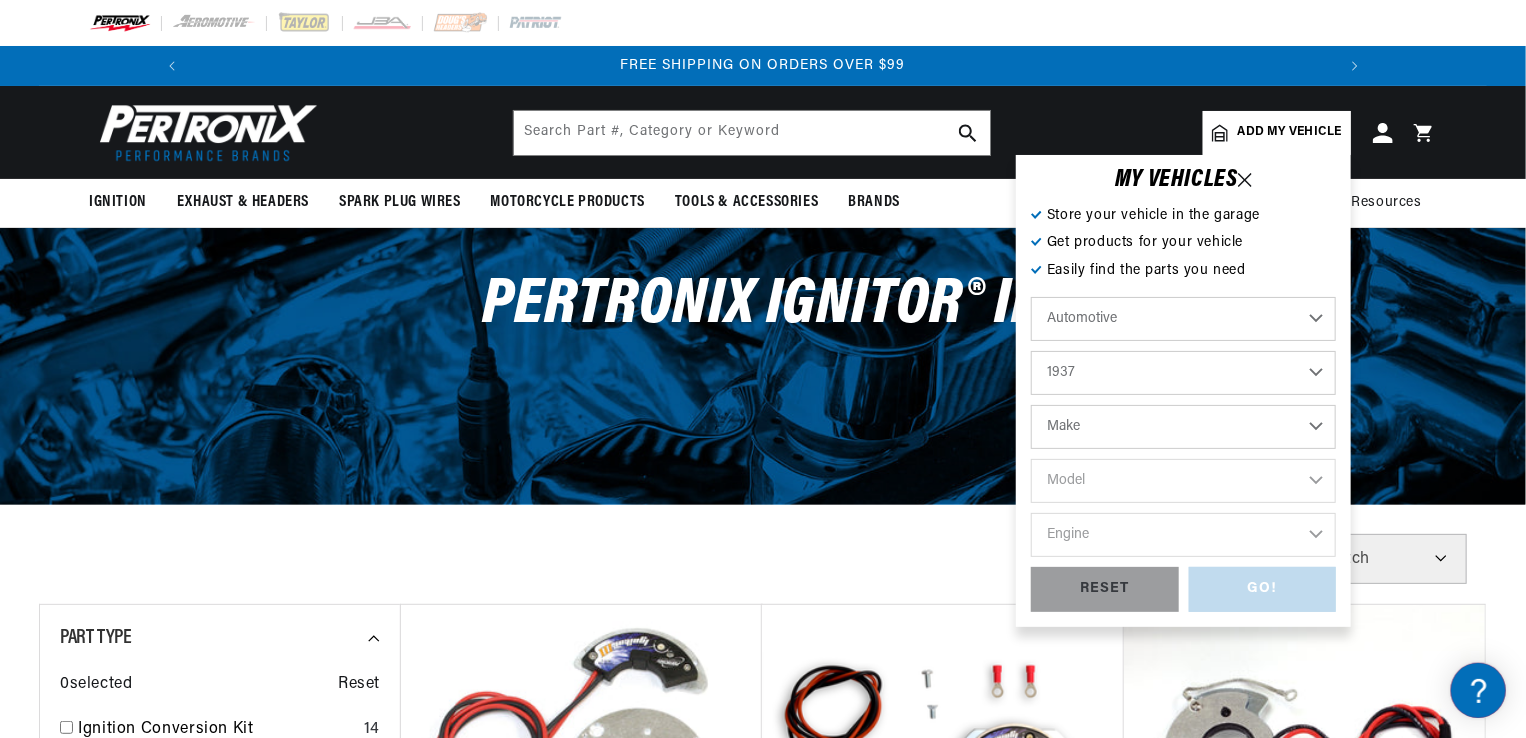 click on "Ignition
Part Type
Electronic Ignition Conversions
Coils" at bounding box center (763, 203) 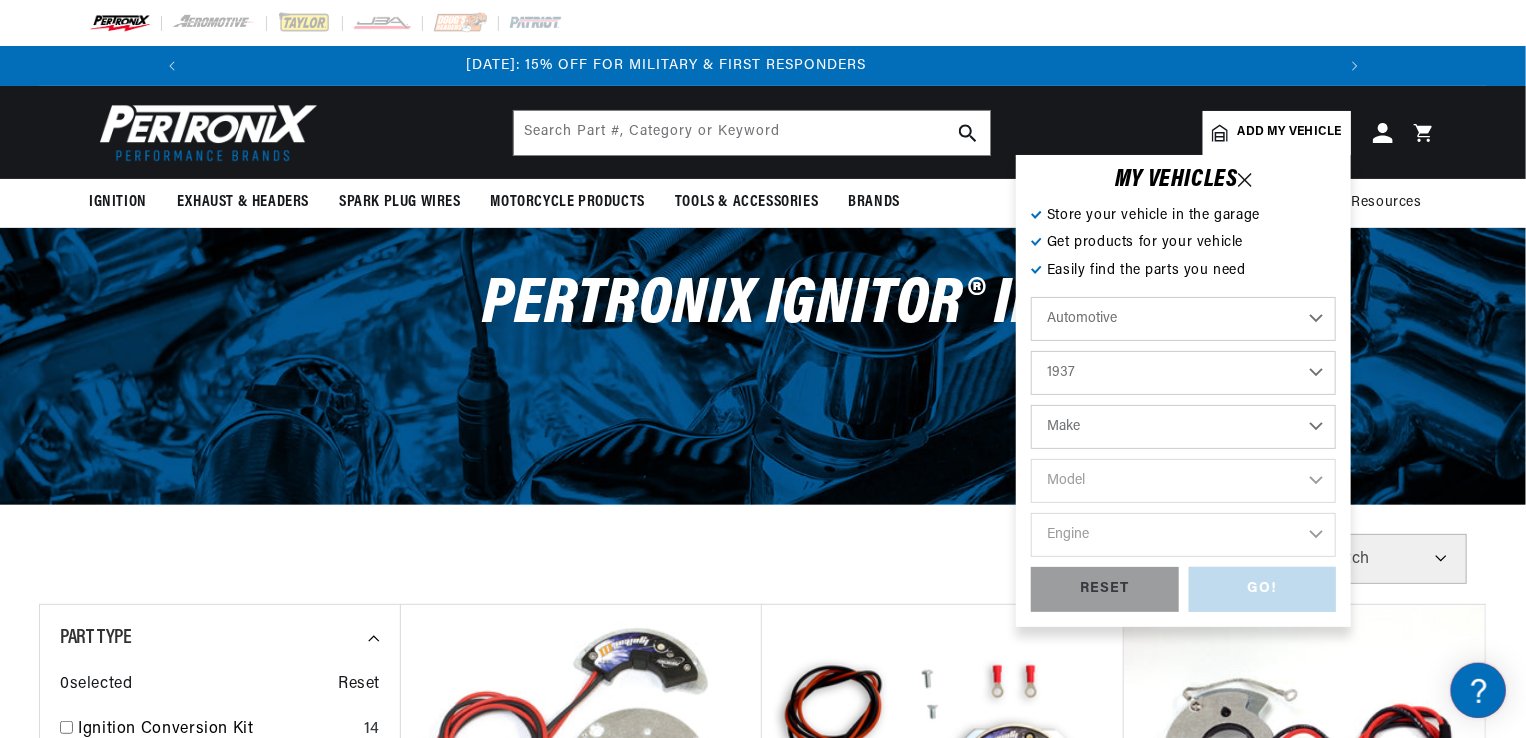 scroll, scrollTop: 0, scrollLeft: 0, axis: both 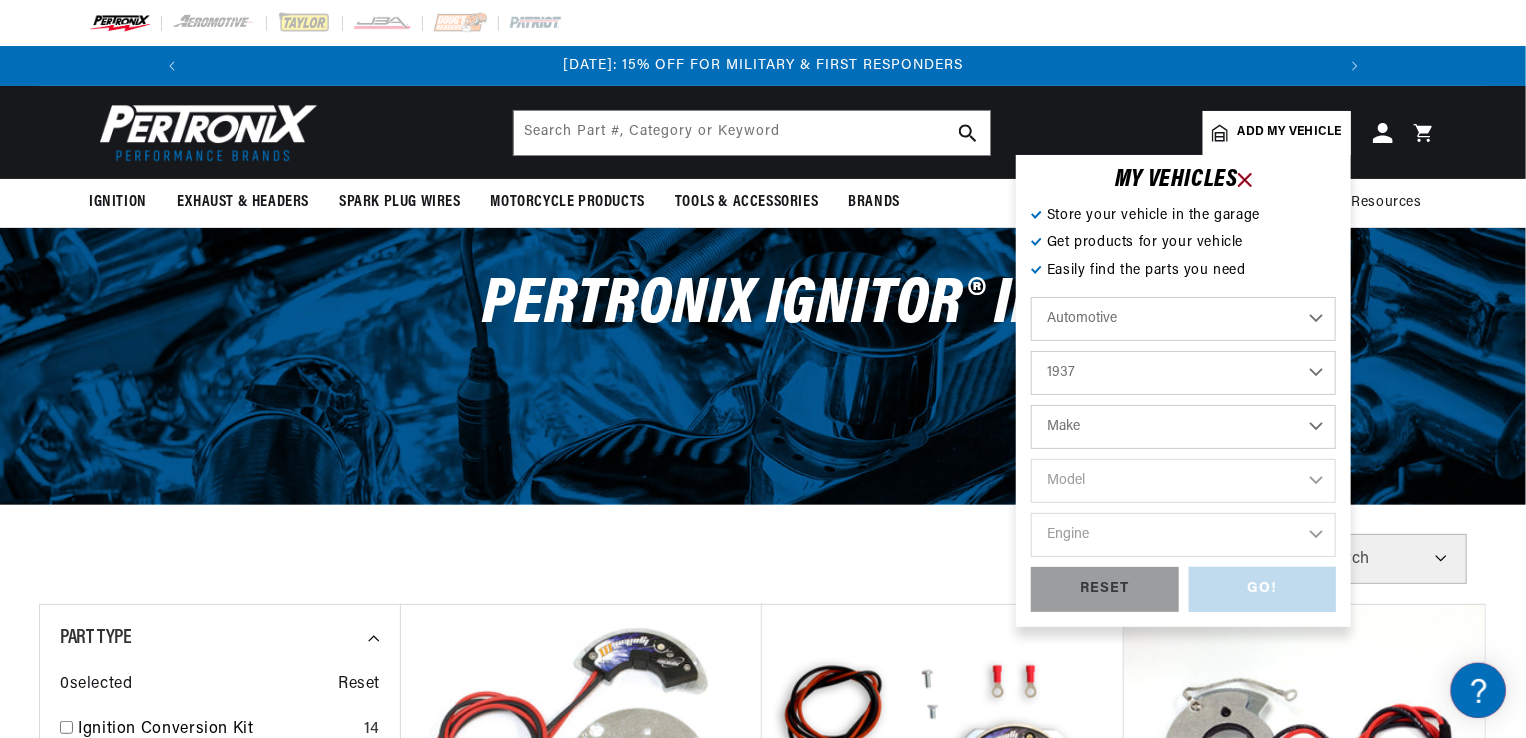 click 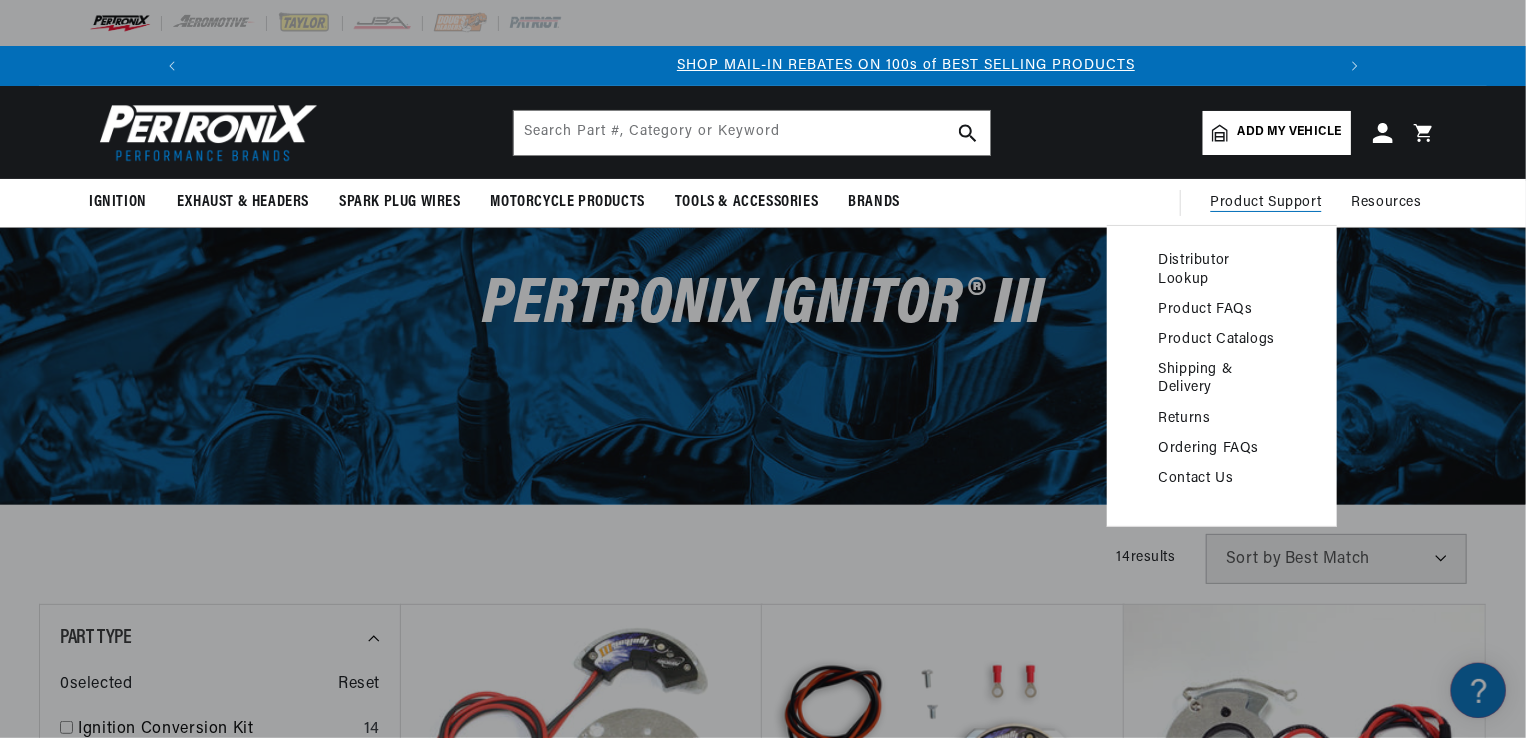 scroll, scrollTop: 0, scrollLeft: 1180, axis: horizontal 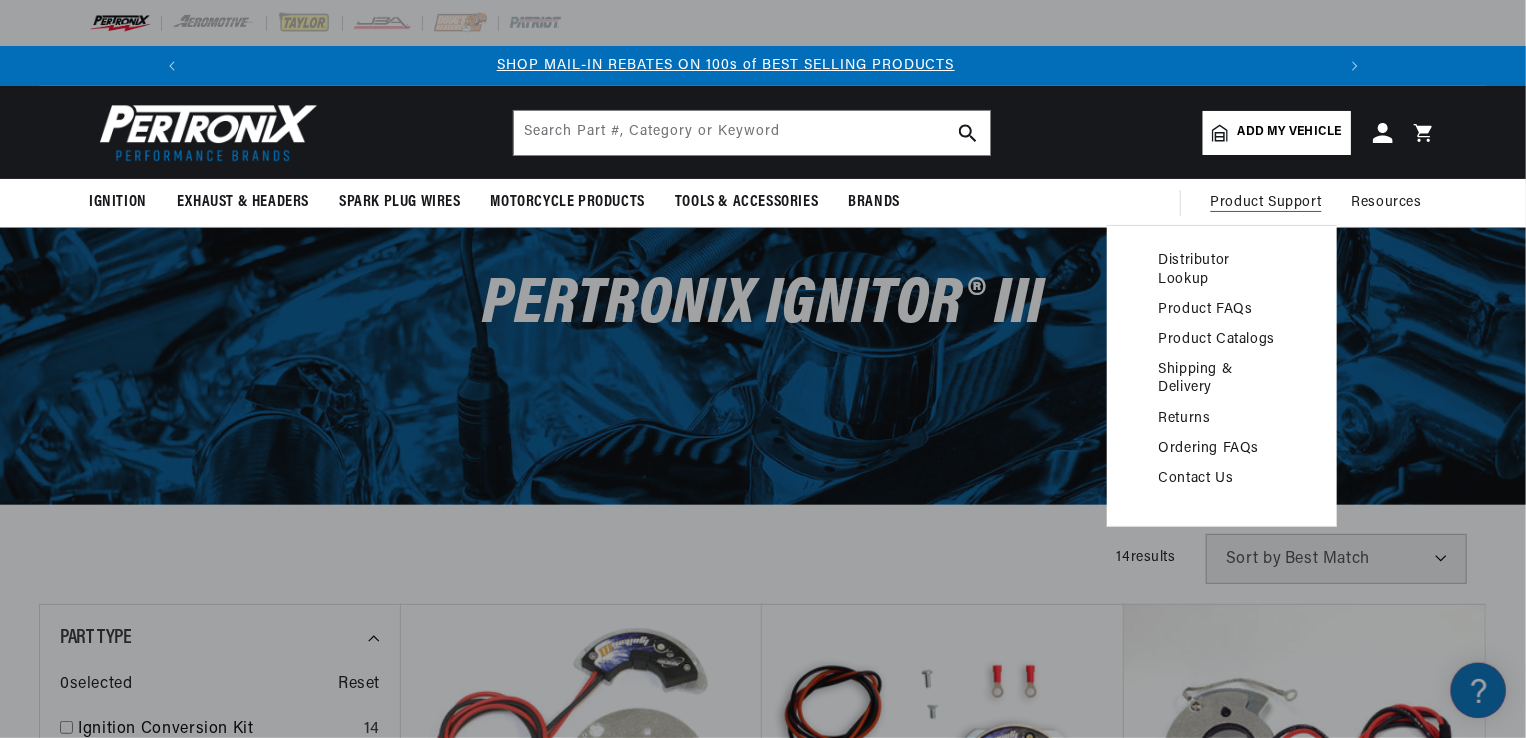 click on "Contact Us" at bounding box center [1222, 479] 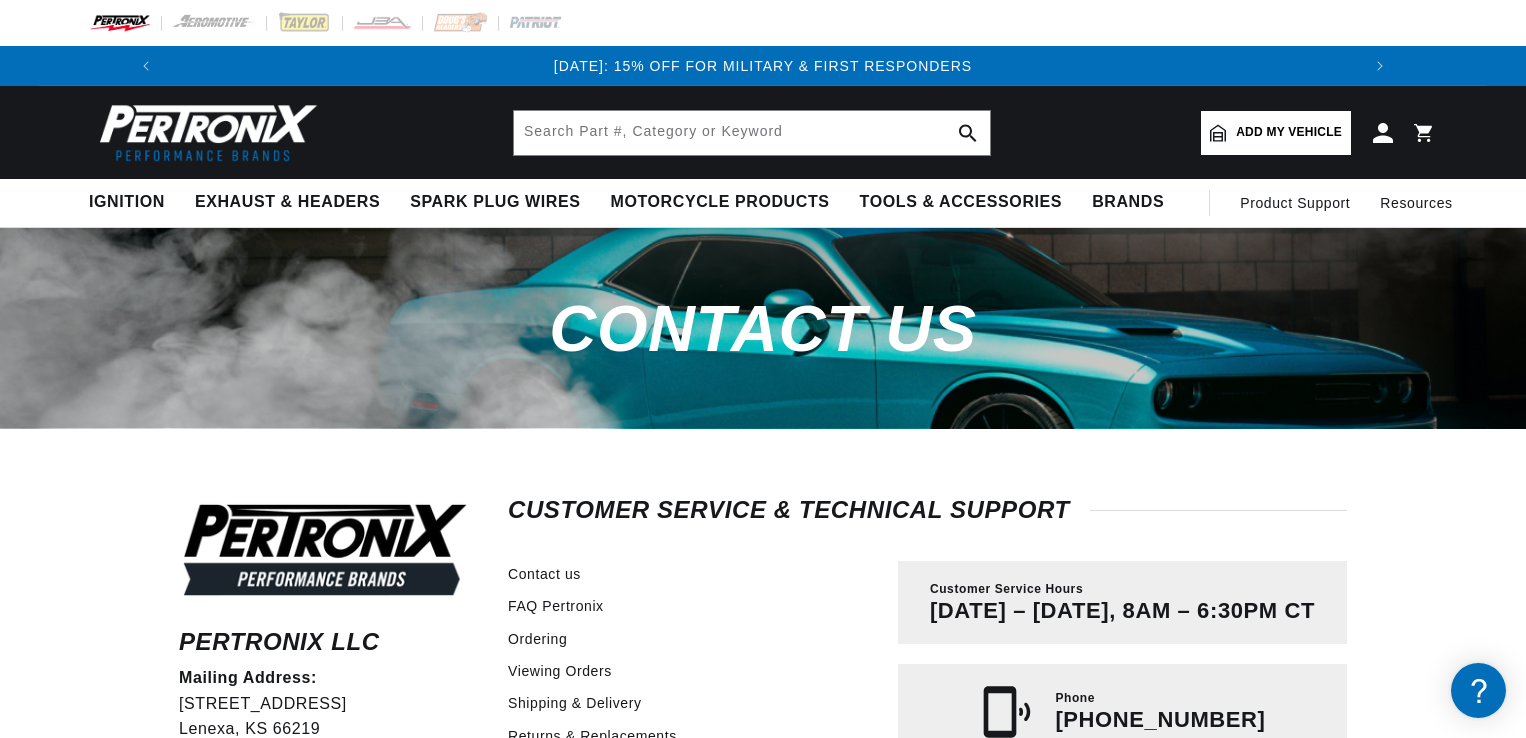scroll, scrollTop: 0, scrollLeft: 0, axis: both 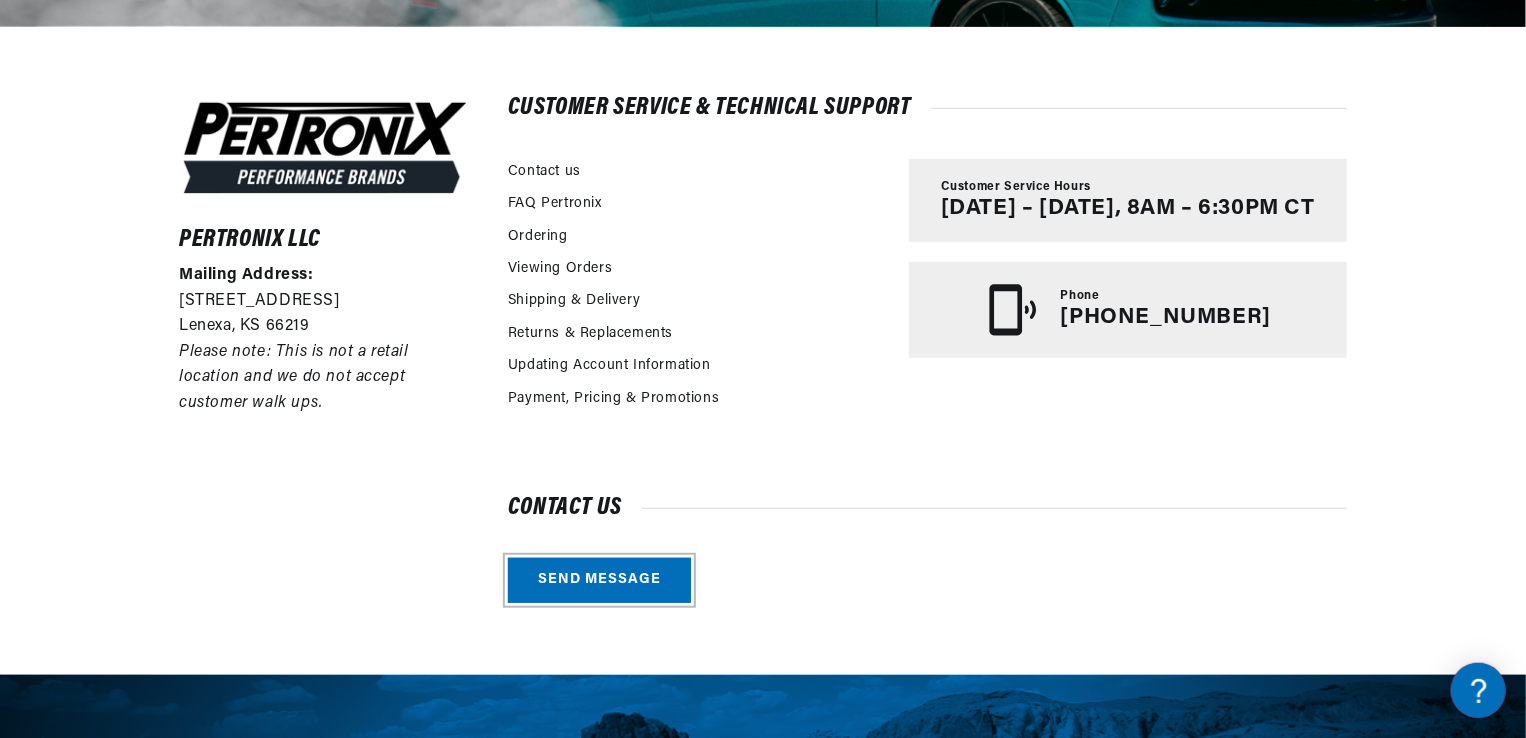 click on "Send message" at bounding box center (599, 580) 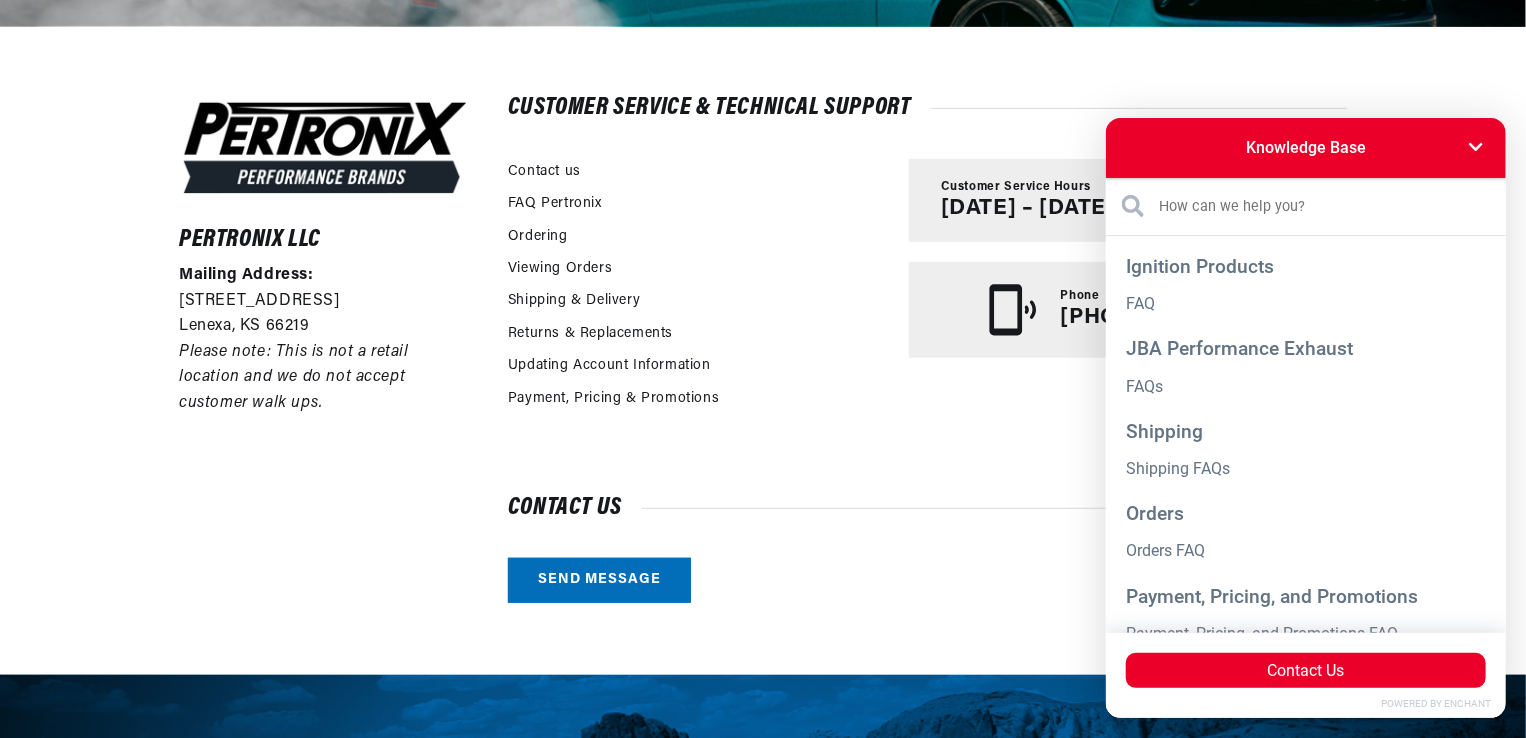 scroll, scrollTop: 0, scrollLeft: 2362, axis: horizontal 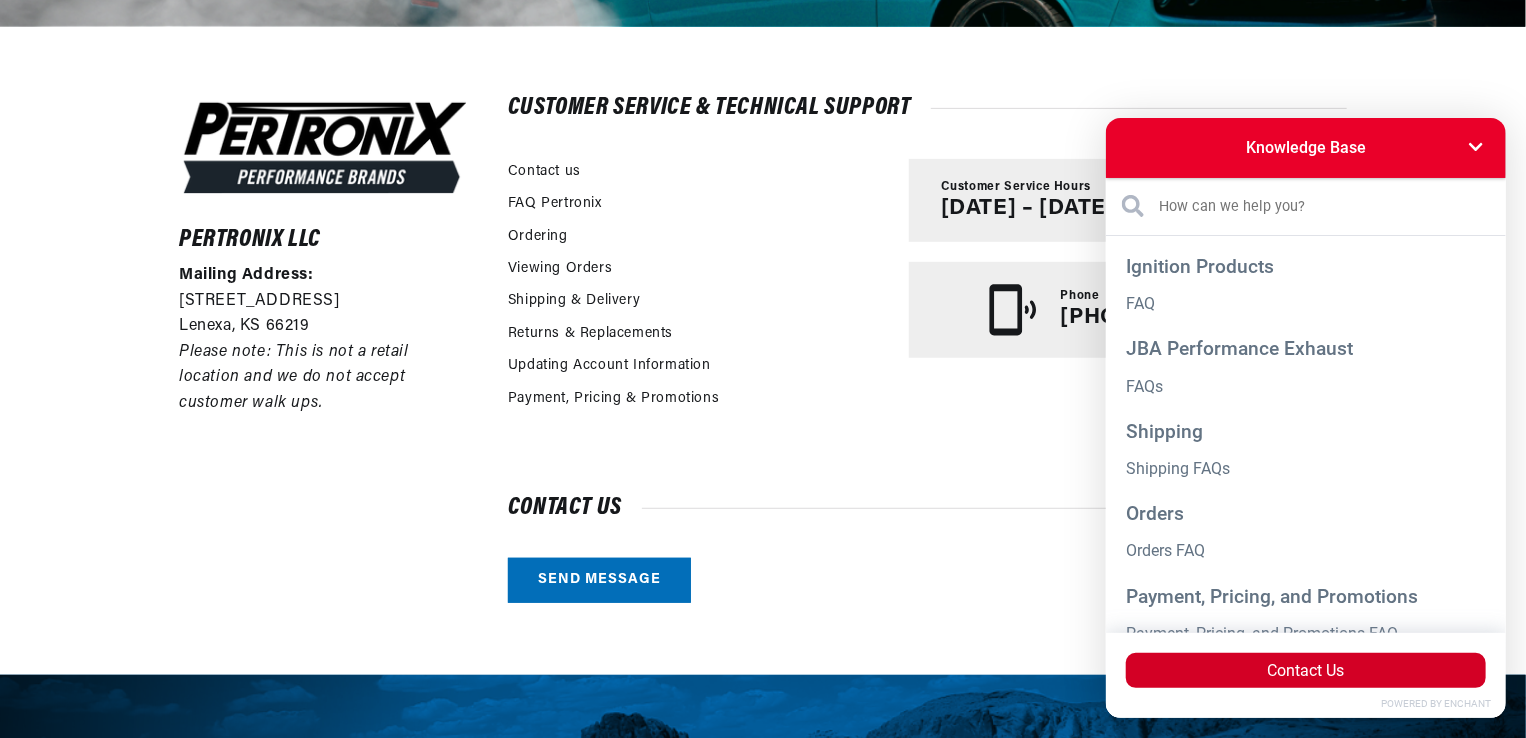 click on "Contact Us" at bounding box center [1305, 669] 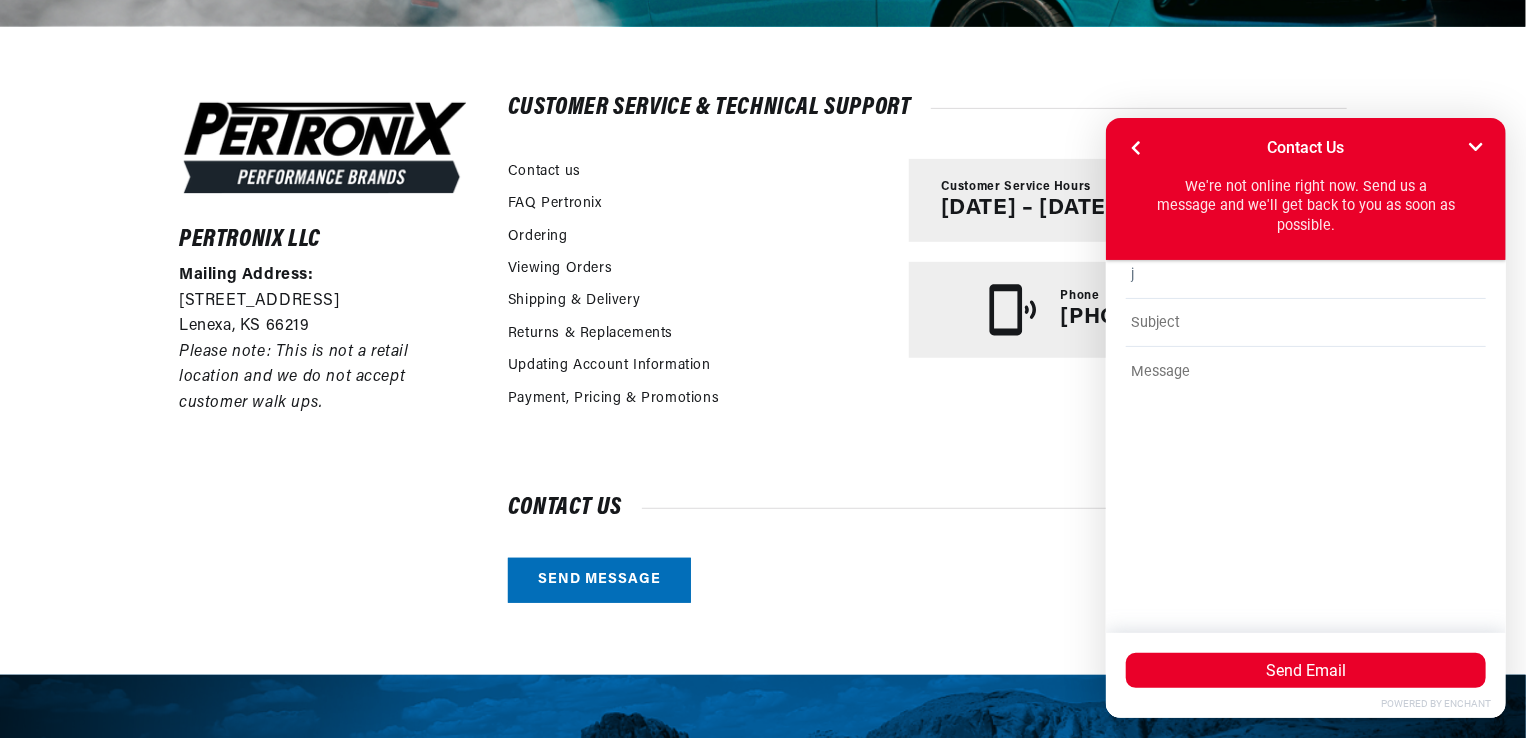 type on "[EMAIL_ADDRESS][DOMAIN_NAME]" 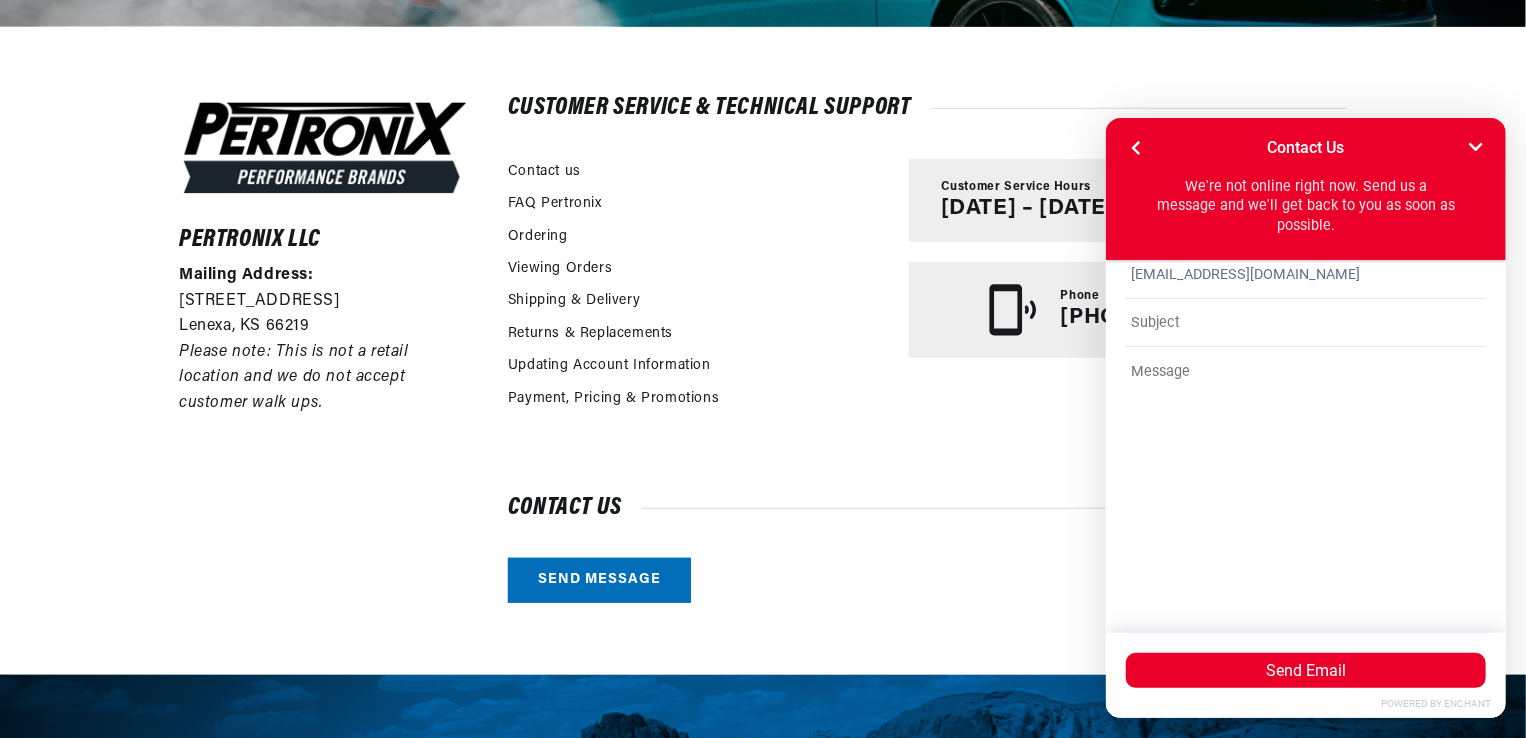 click at bounding box center [1305, 322] 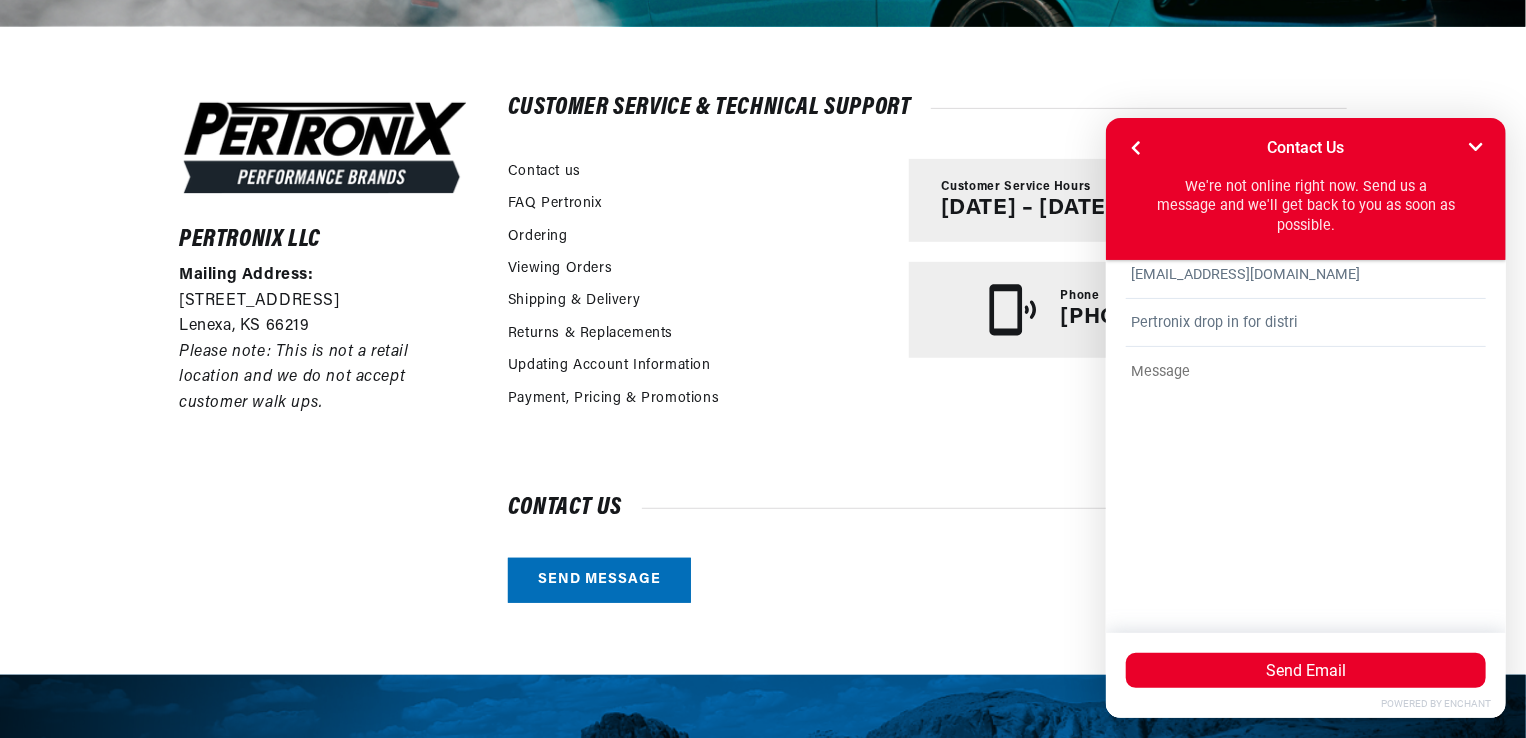 scroll, scrollTop: 0, scrollLeft: 1180, axis: horizontal 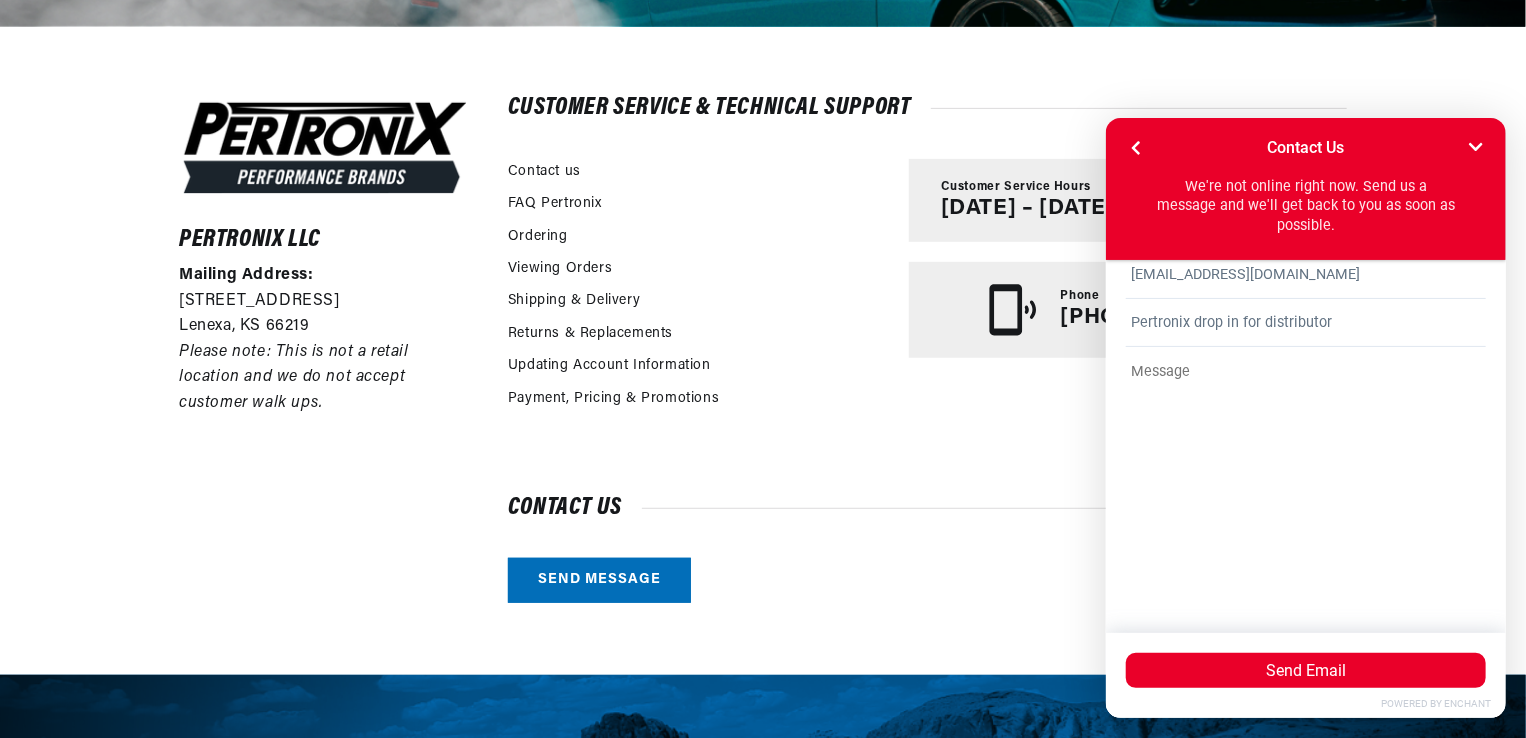 type on "Pertronix drop in for distributor" 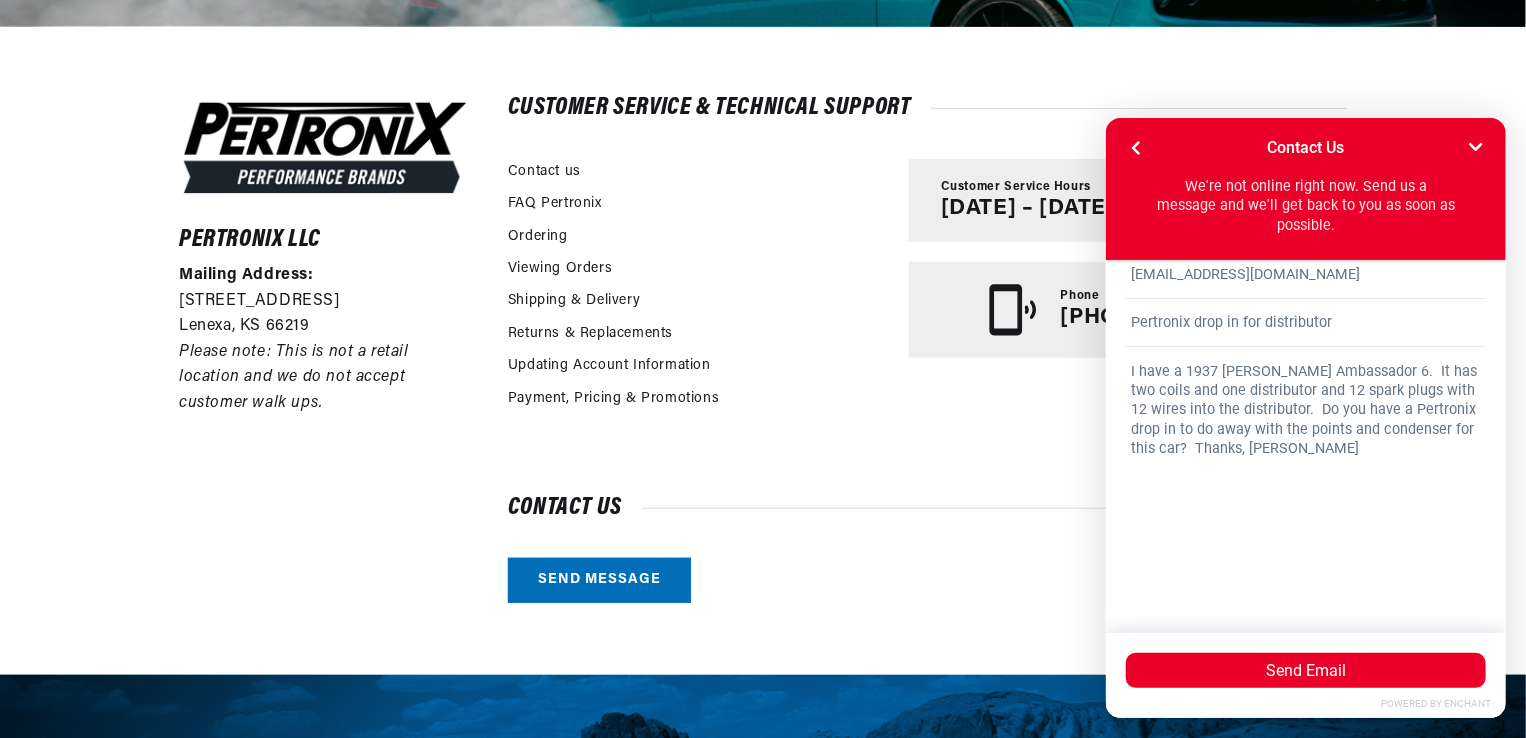 scroll, scrollTop: 0, scrollLeft: 2362, axis: horizontal 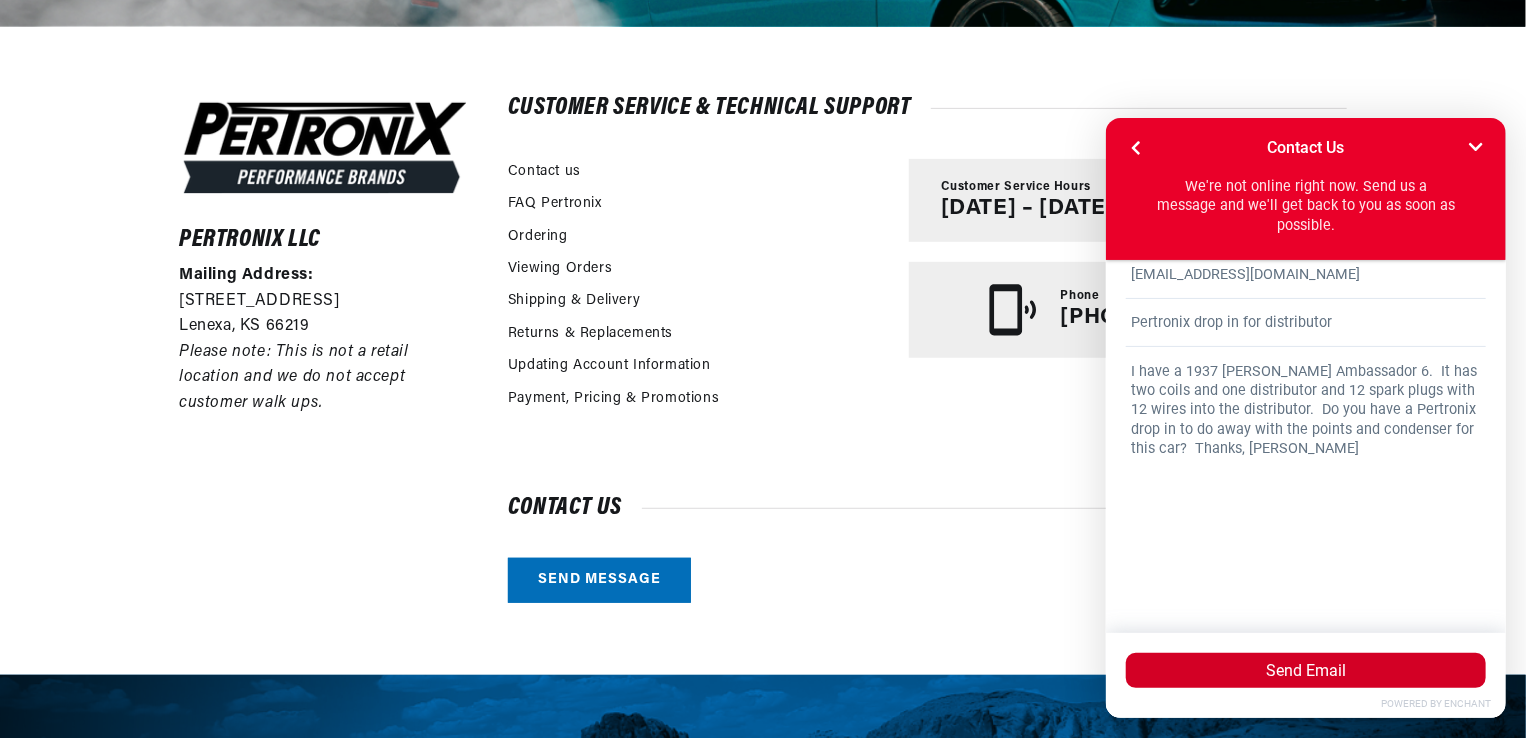 type on "I have a 1937 [PERSON_NAME] Ambassador 6.  It has two coils and one distributor and 12 spark plugs with 12 wires into the distributor.  Do you have a Pertronix drop in to do away with the points and condenser for this car?  Thanks, [PERSON_NAME]" 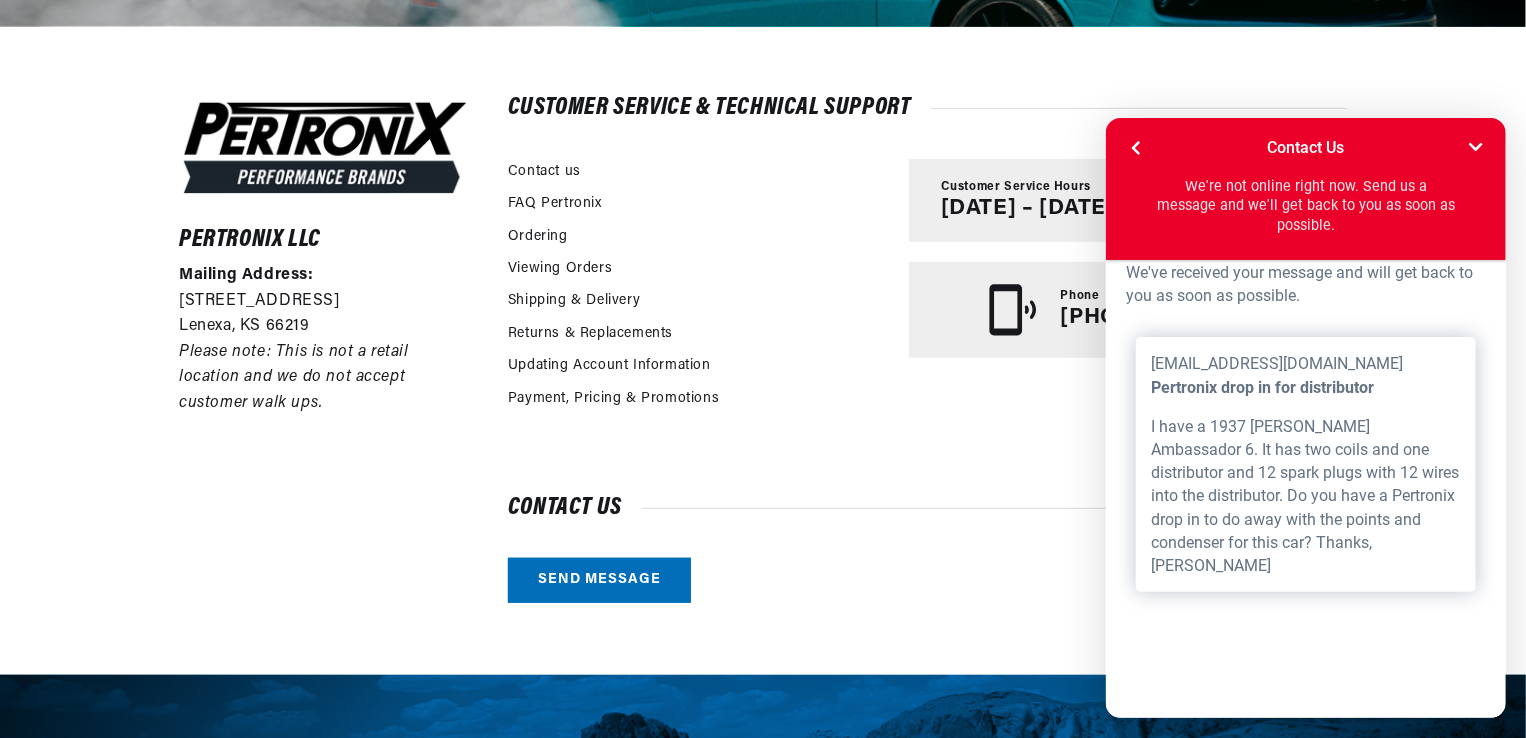 scroll, scrollTop: 0, scrollLeft: 0, axis: both 